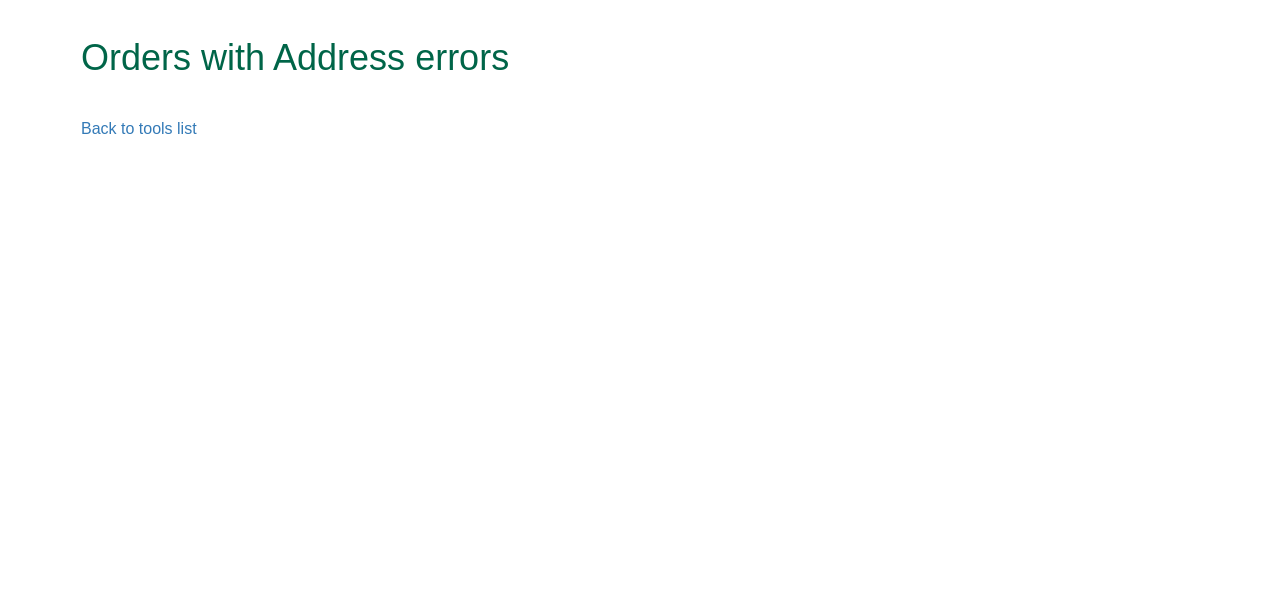 scroll, scrollTop: 0, scrollLeft: 0, axis: both 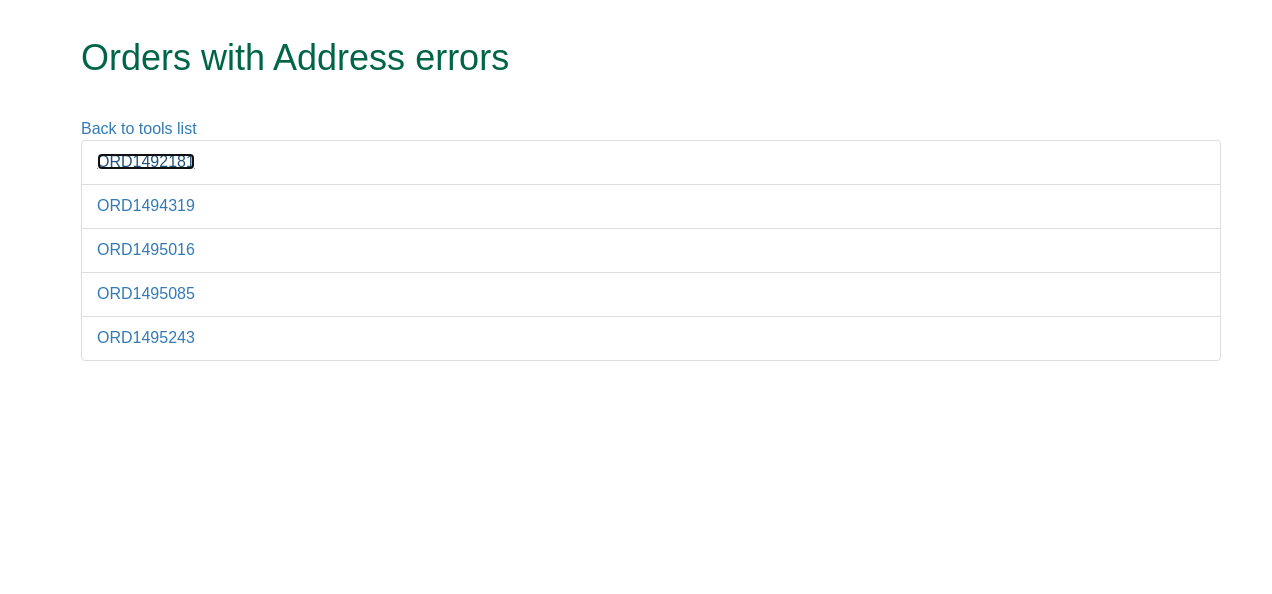 click on "ORD1492181" at bounding box center (146, 161) 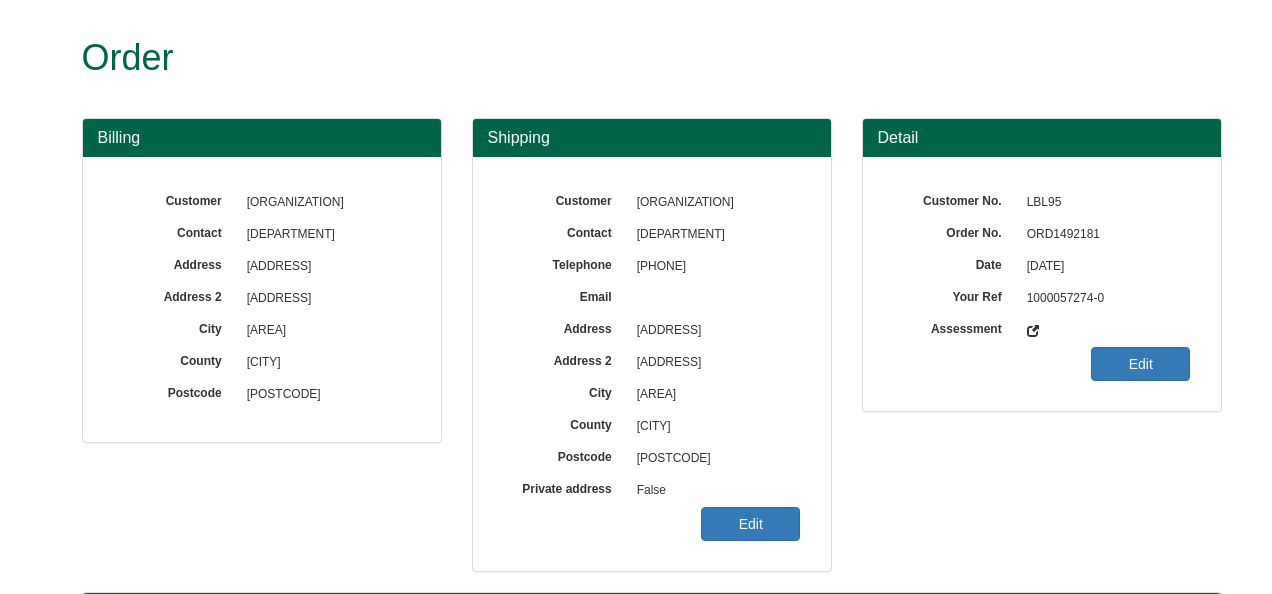 scroll, scrollTop: 0, scrollLeft: 0, axis: both 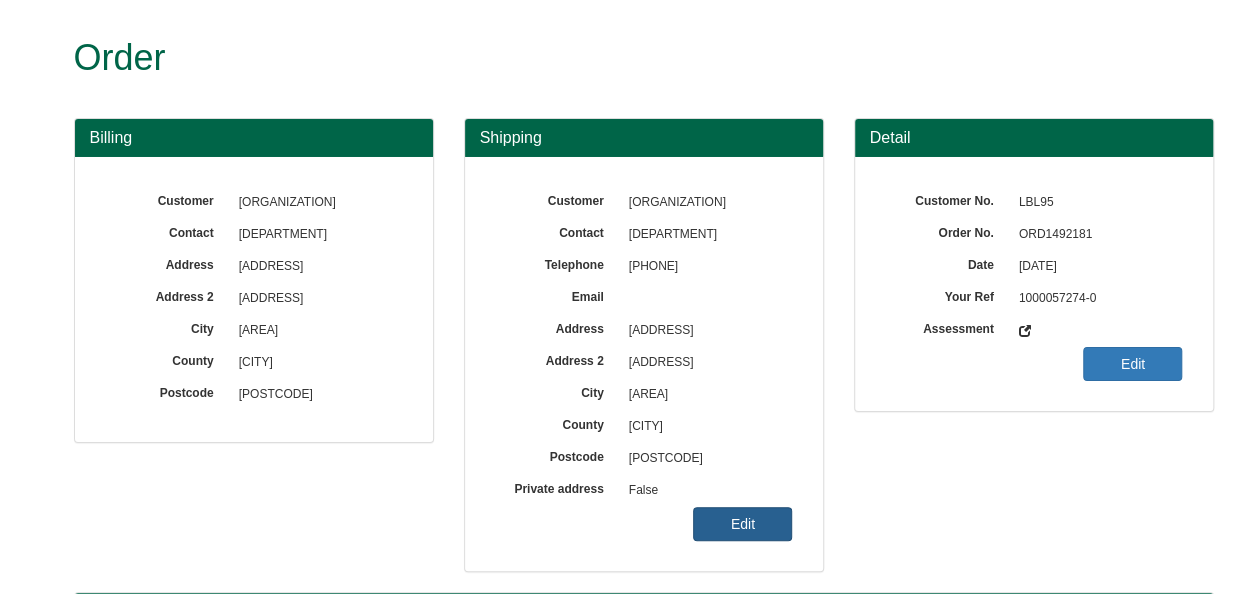 click on "Edit" at bounding box center [742, 524] 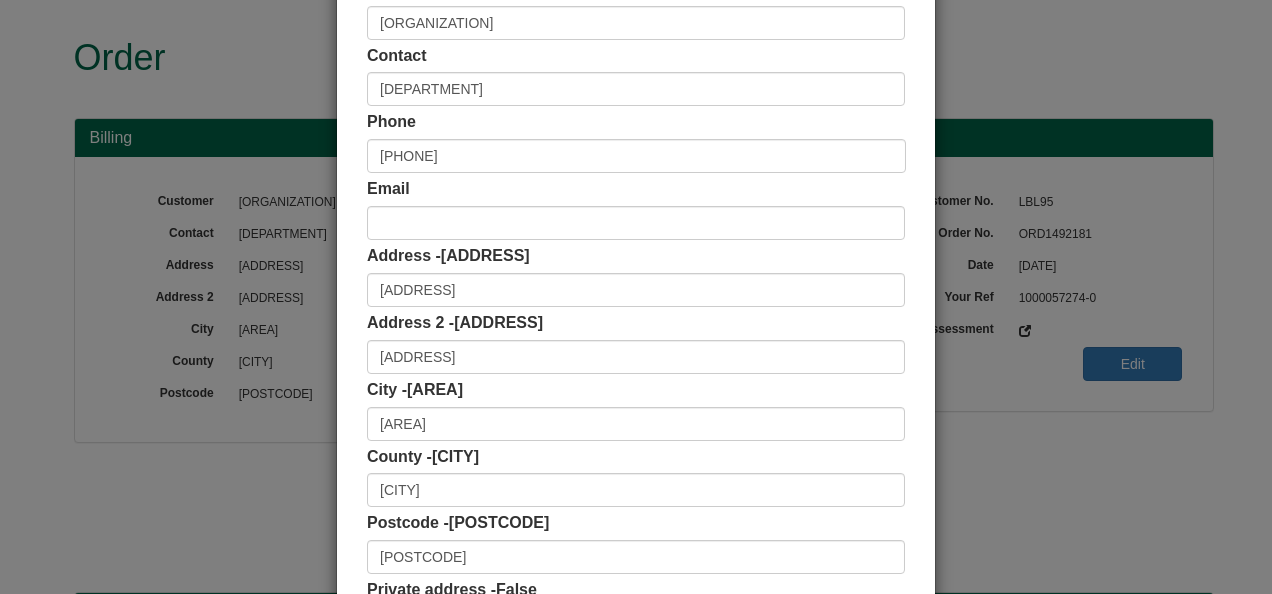 scroll, scrollTop: 200, scrollLeft: 0, axis: vertical 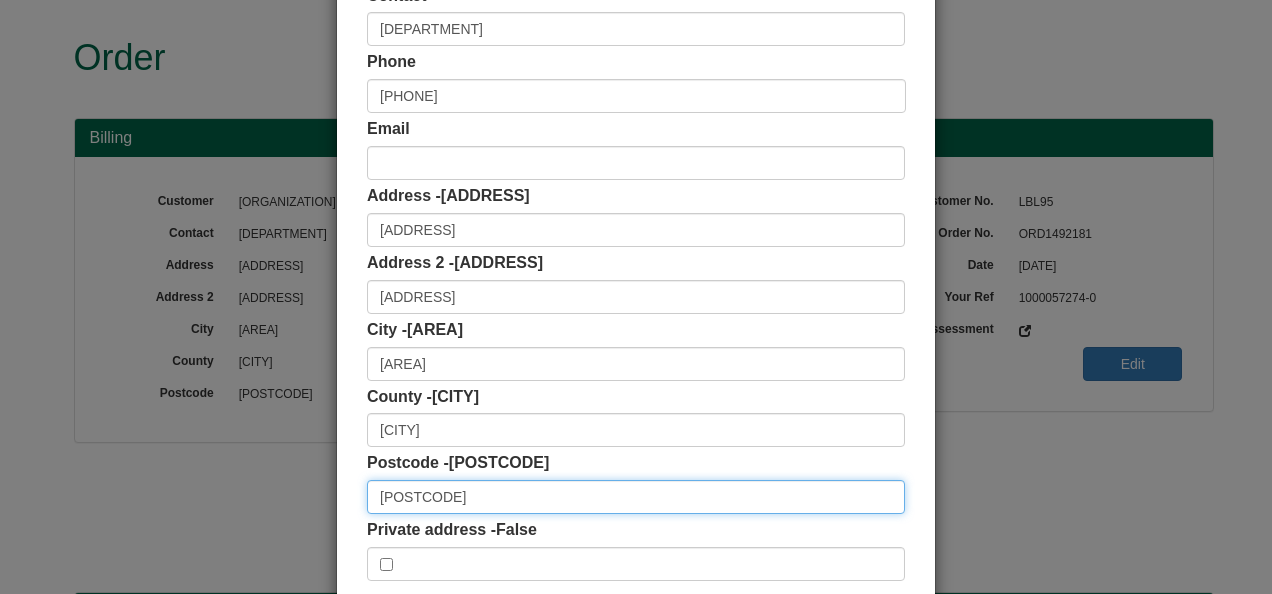 drag, startPoint x: 449, startPoint y: 502, endPoint x: 333, endPoint y: 500, distance: 116.01724 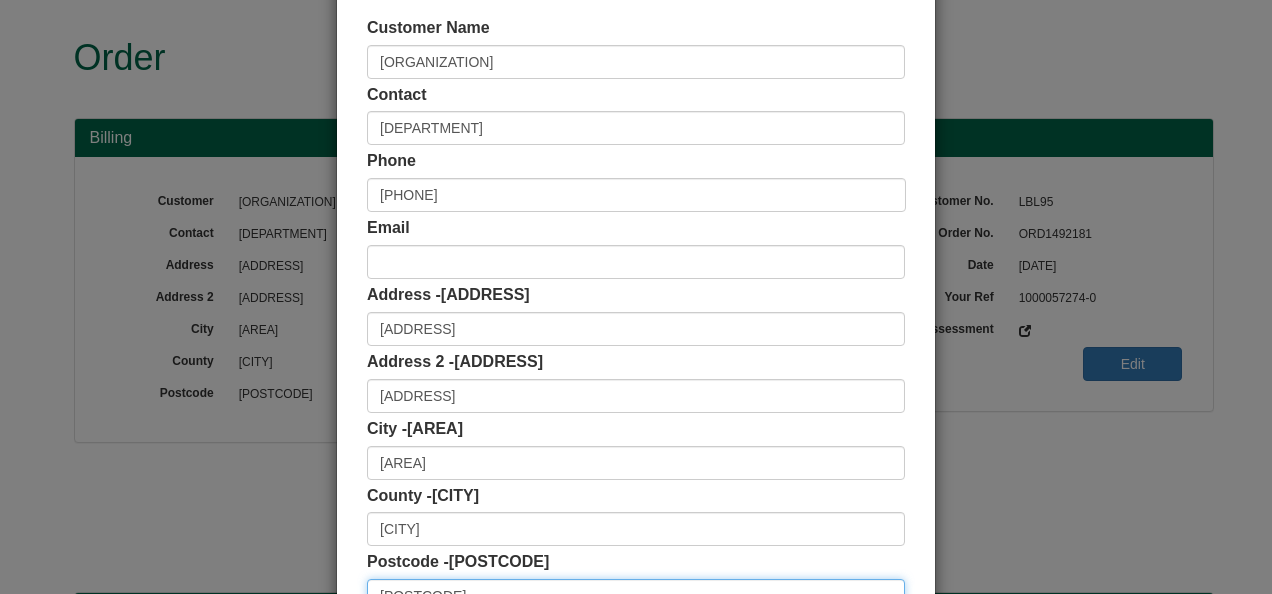 scroll, scrollTop: 200, scrollLeft: 0, axis: vertical 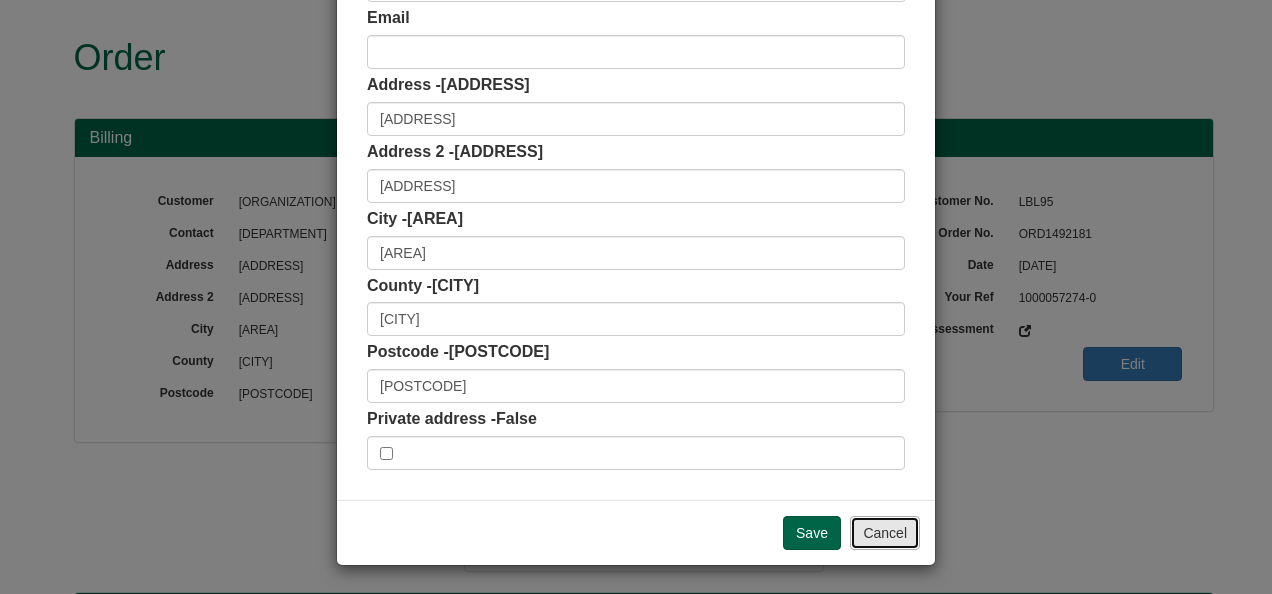 click on "Cancel" at bounding box center [885, 533] 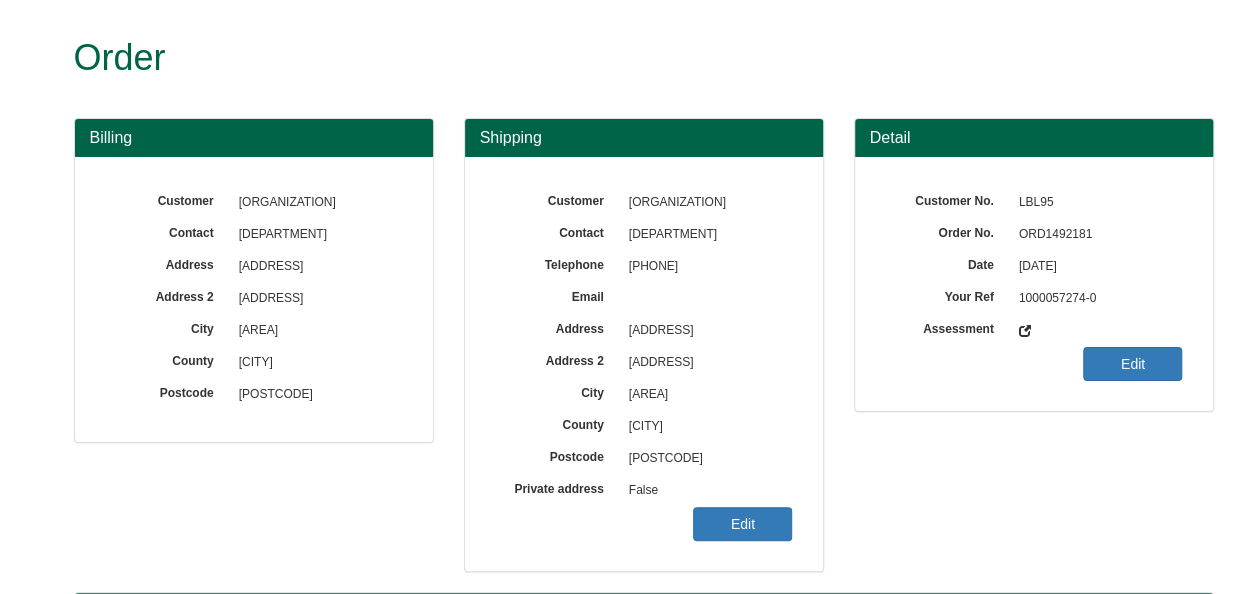 click on "ORD1492181" at bounding box center (1096, 235) 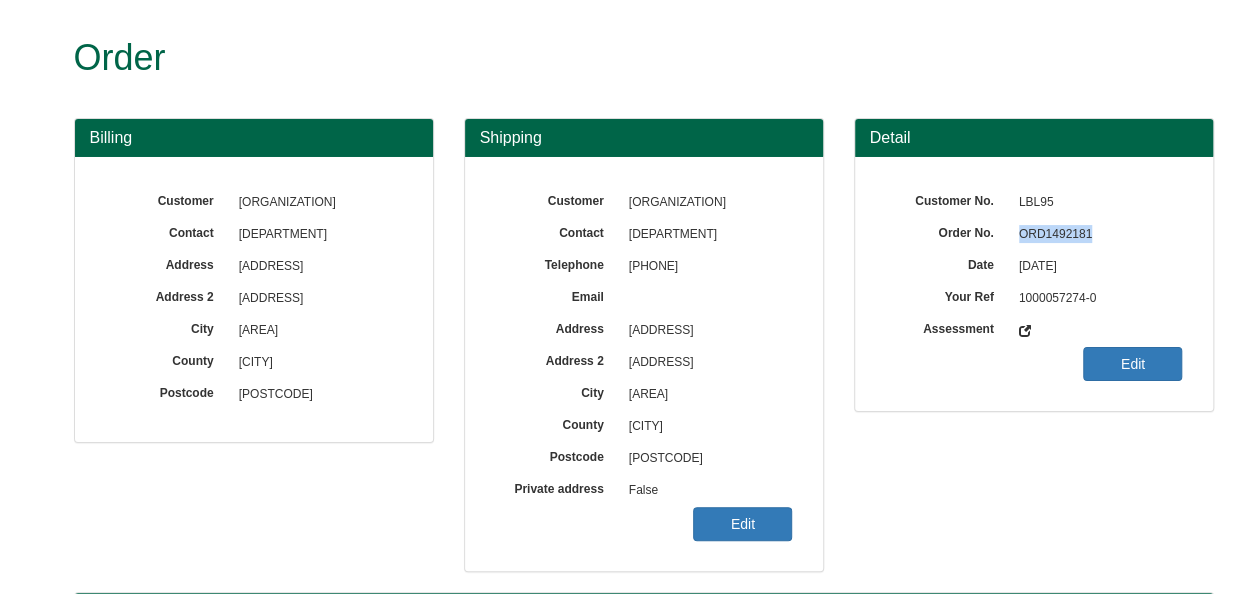 click on "ORD1492181" at bounding box center (1096, 235) 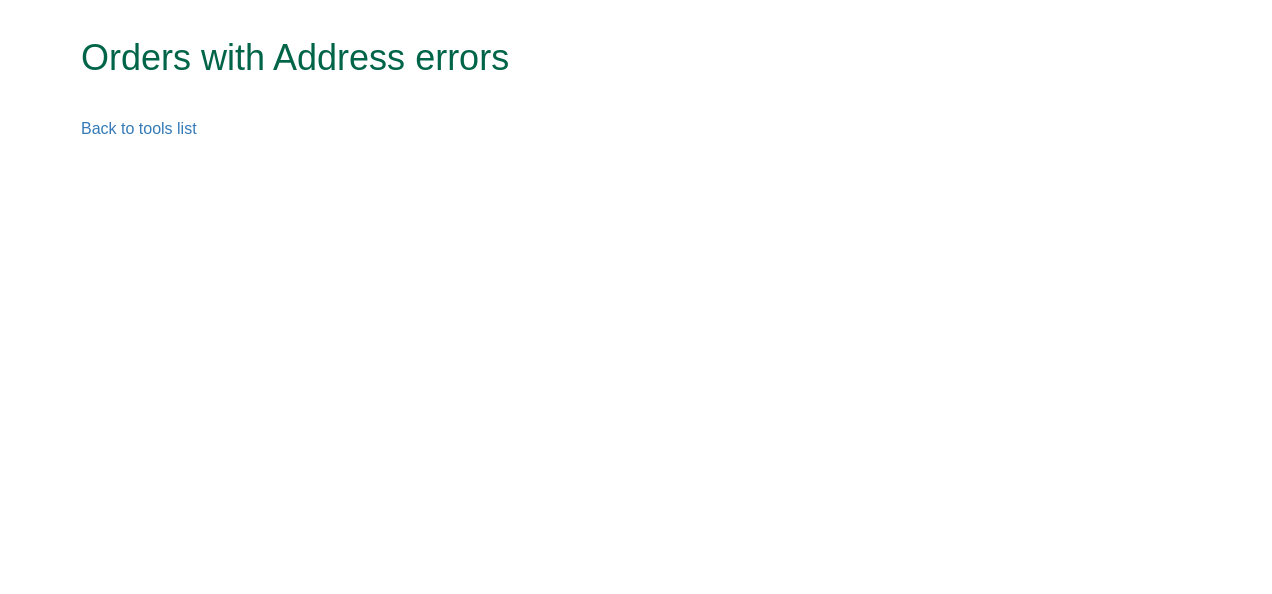 scroll, scrollTop: 0, scrollLeft: 0, axis: both 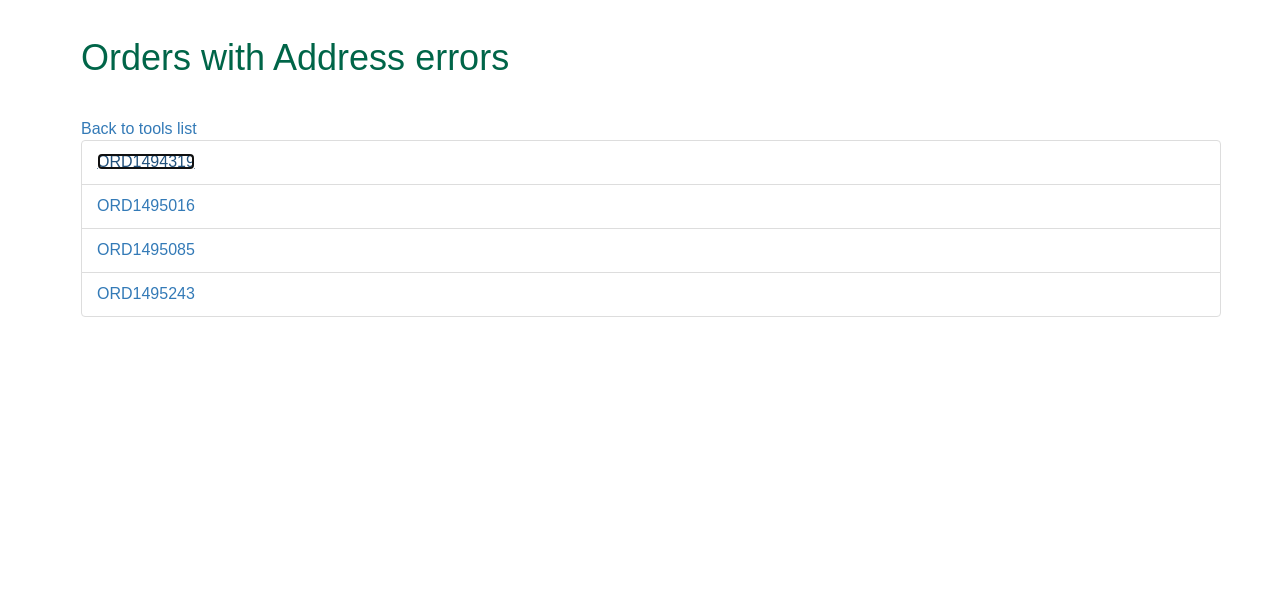 click on "ORD1494319" at bounding box center [146, 161] 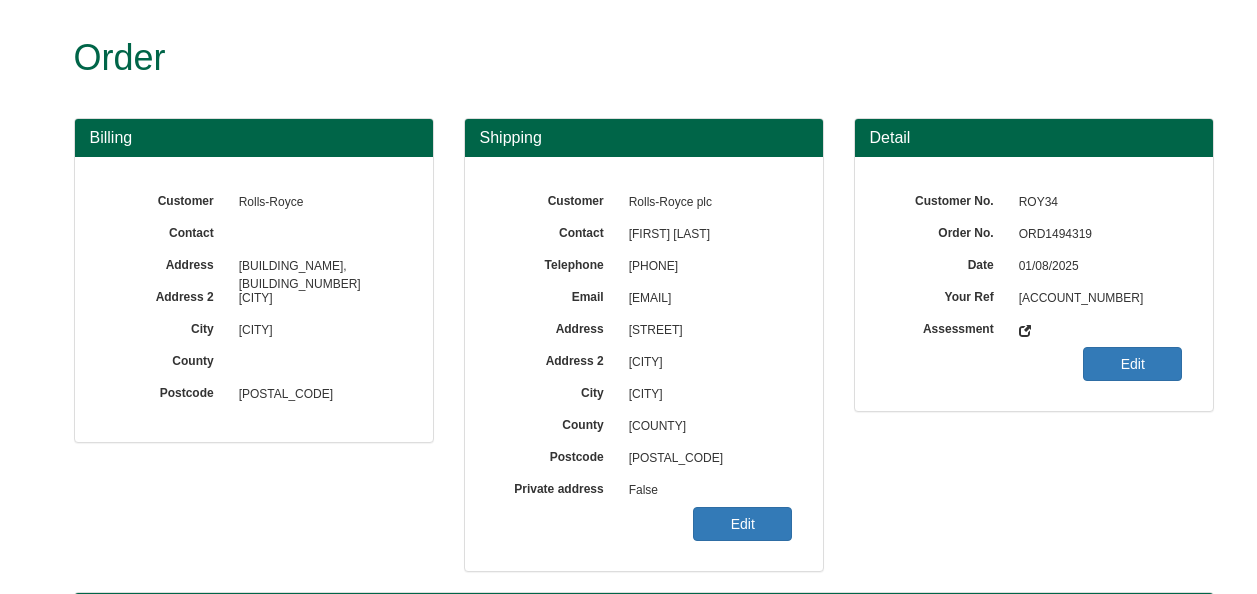 scroll, scrollTop: 0, scrollLeft: 0, axis: both 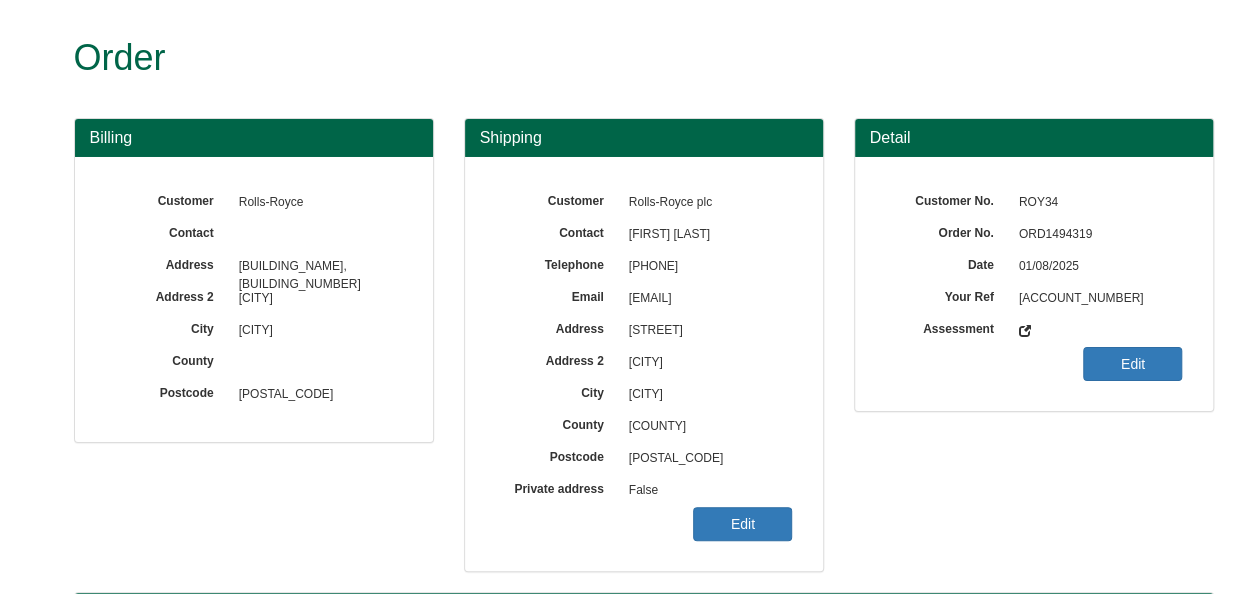 click on "ORD1494319" at bounding box center (1096, 235) 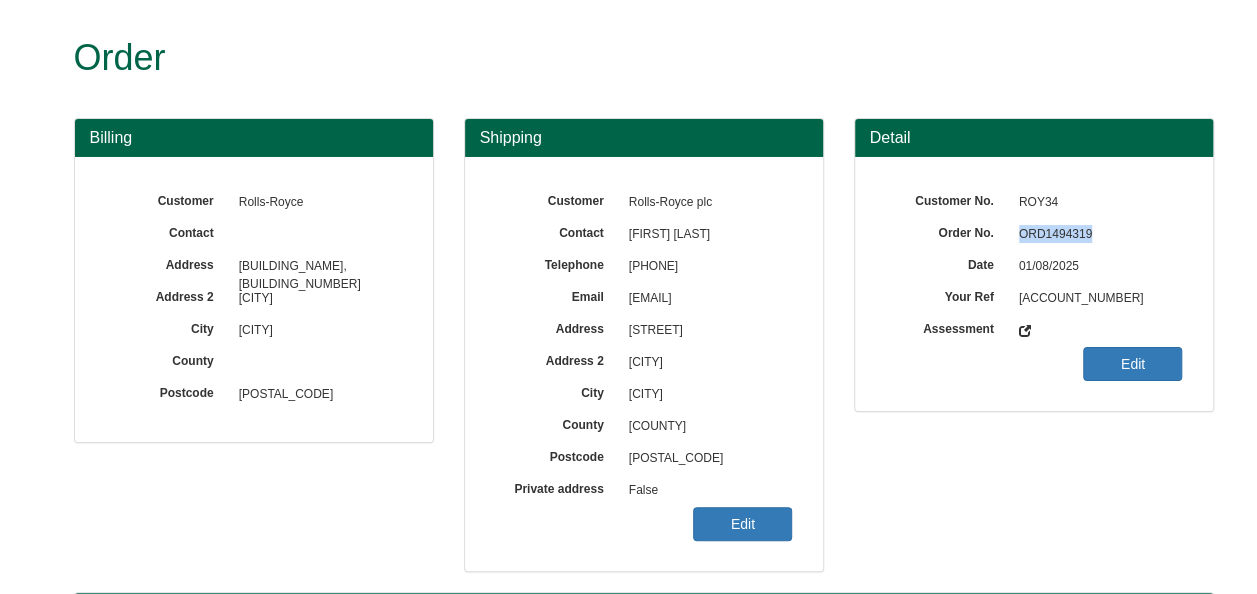click on "ORD1494319" at bounding box center (1096, 235) 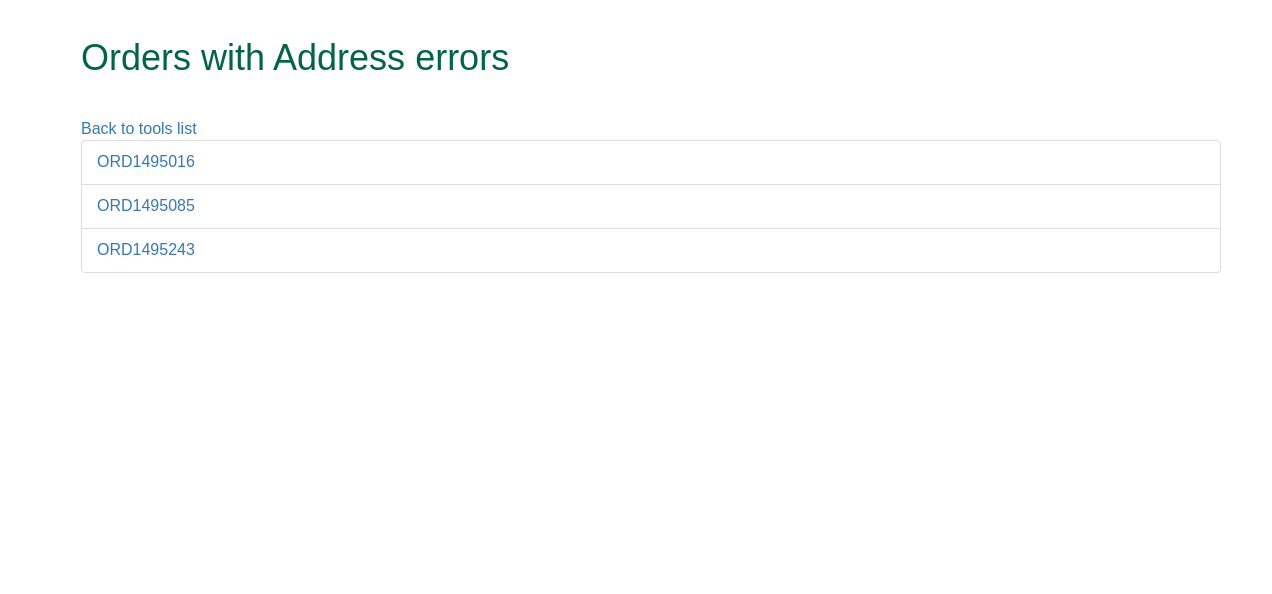 scroll, scrollTop: 0, scrollLeft: 0, axis: both 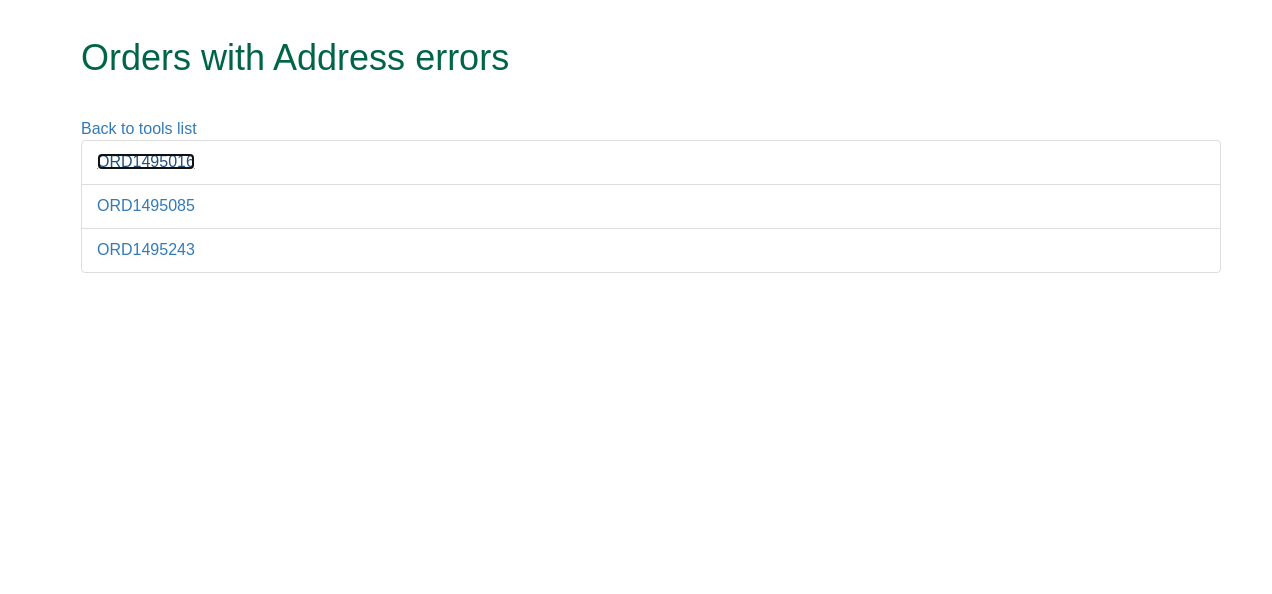 click on "ORD1495016" at bounding box center [146, 161] 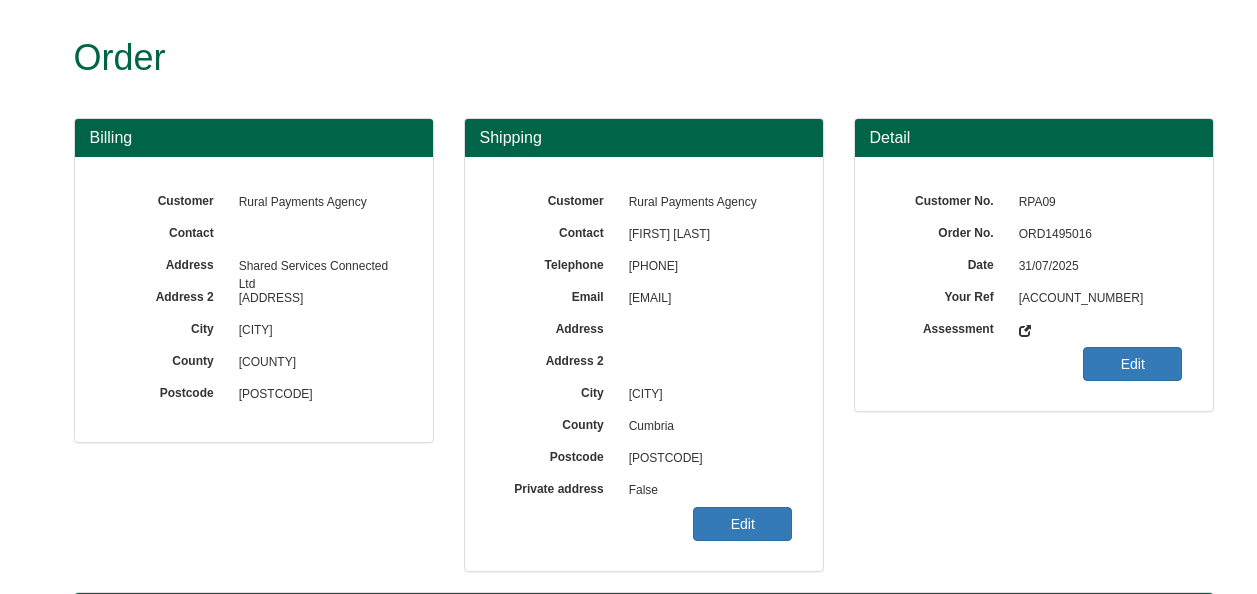 select on "GB" 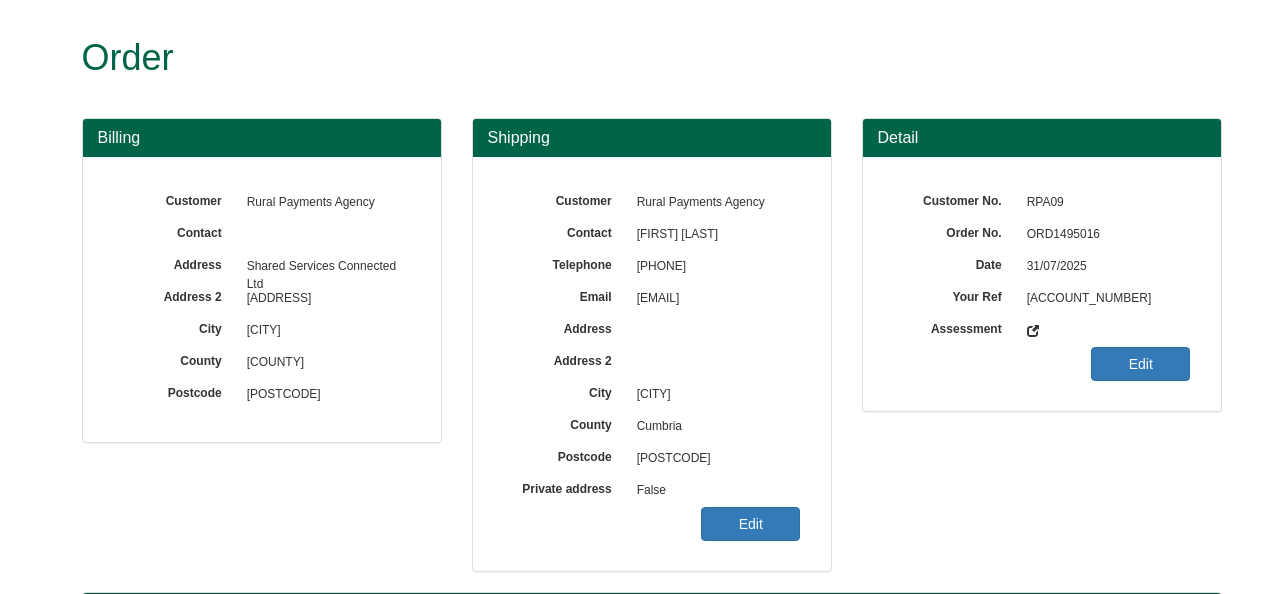 scroll, scrollTop: 0, scrollLeft: 0, axis: both 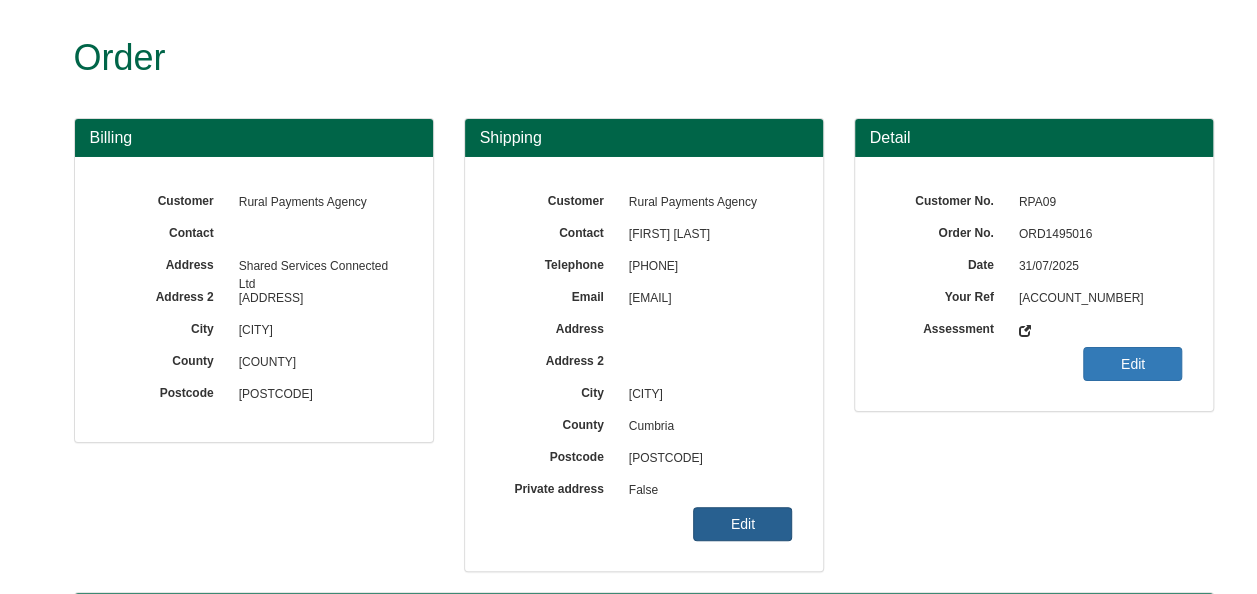 click on "Edit" at bounding box center [742, 524] 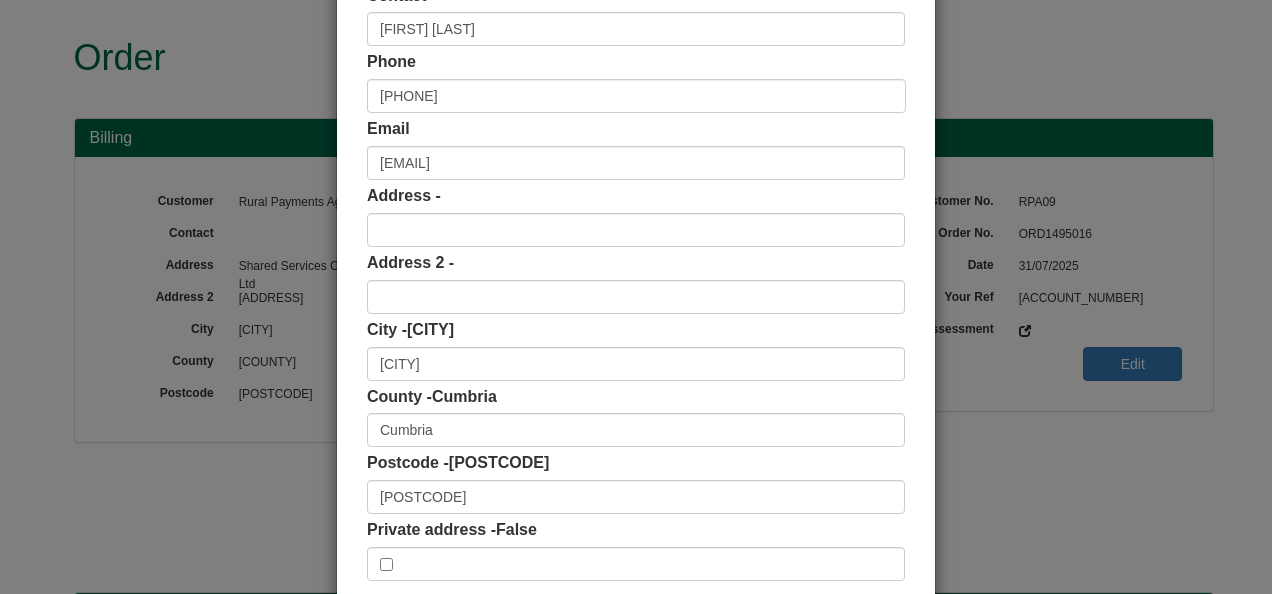 scroll, scrollTop: 300, scrollLeft: 0, axis: vertical 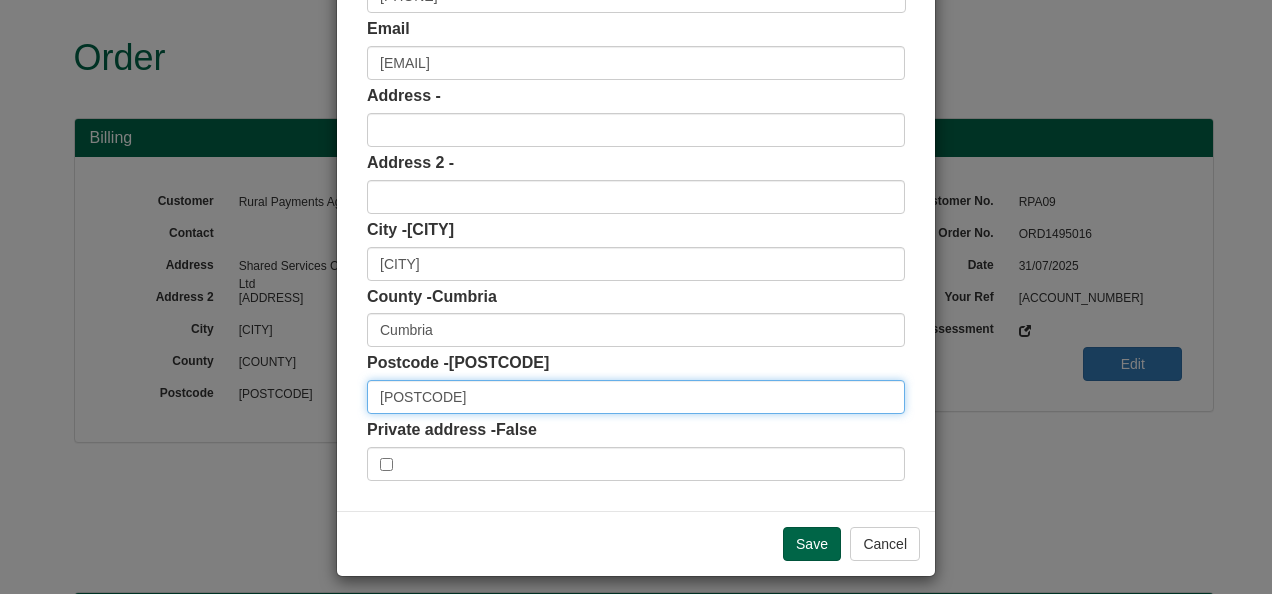 drag, startPoint x: 444, startPoint y: 391, endPoint x: 263, endPoint y: 385, distance: 181.09943 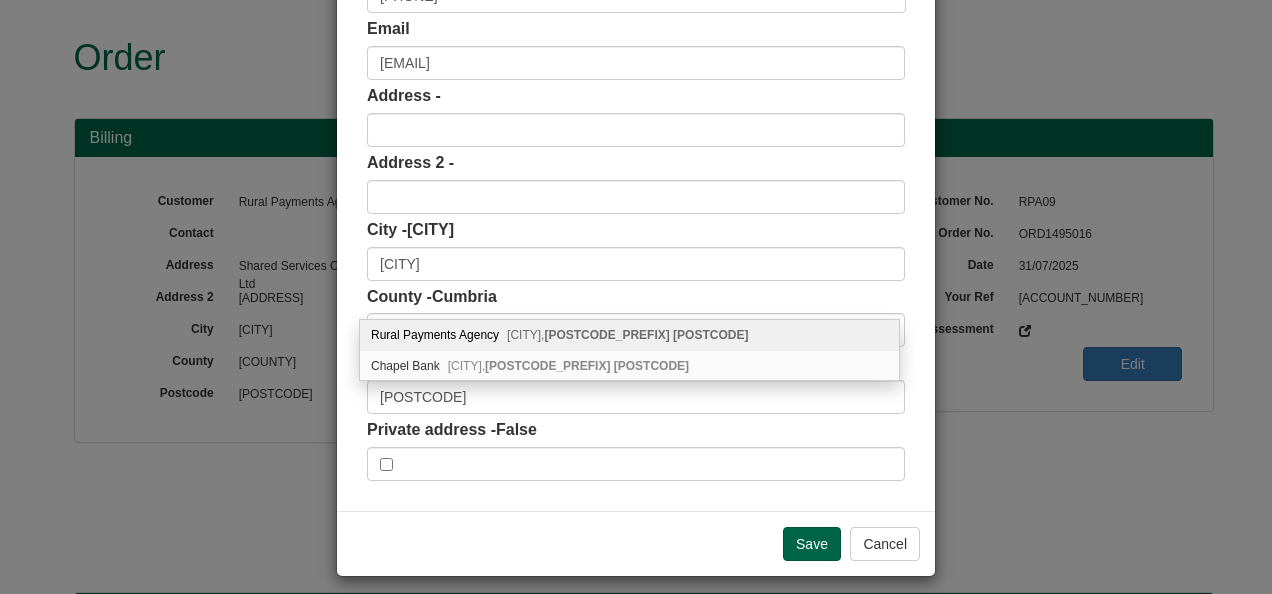 click on "Rural Payments Agency Workington,  CA14   2DD" at bounding box center [629, 335] 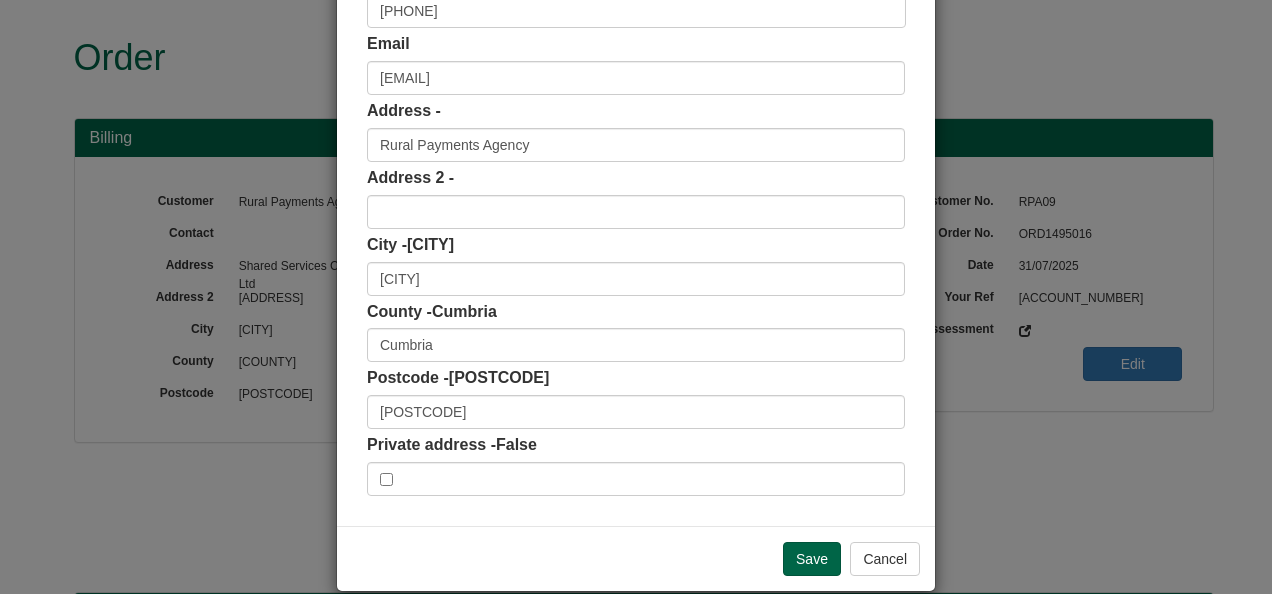 scroll, scrollTop: 311, scrollLeft: 0, axis: vertical 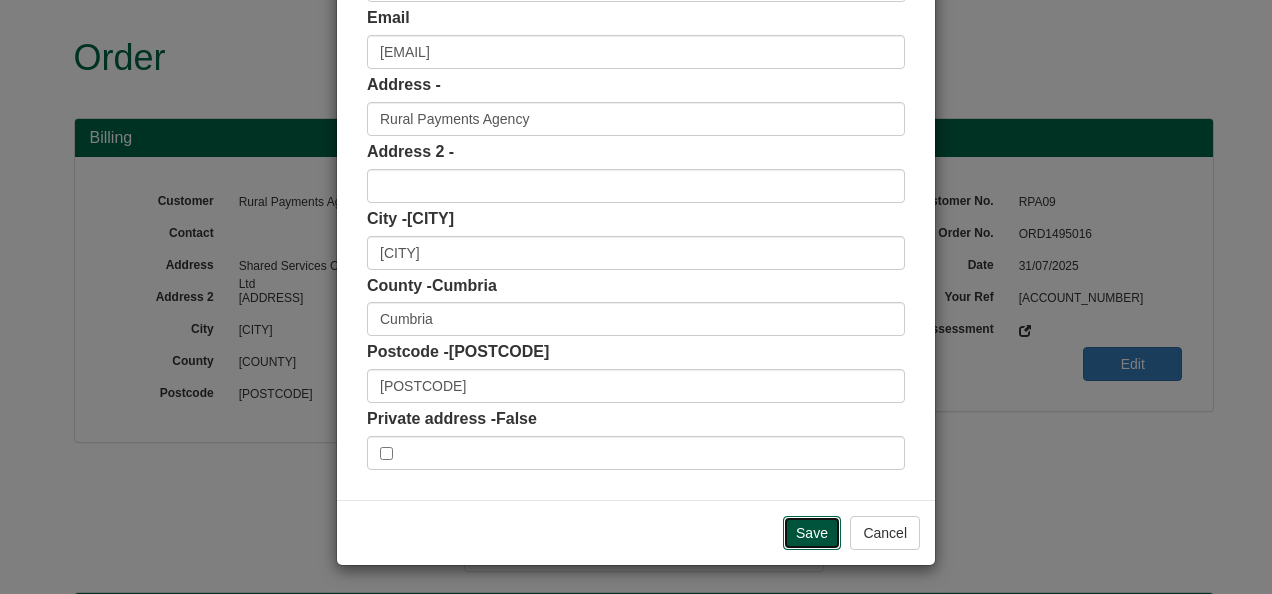 click on "Save" at bounding box center (812, 533) 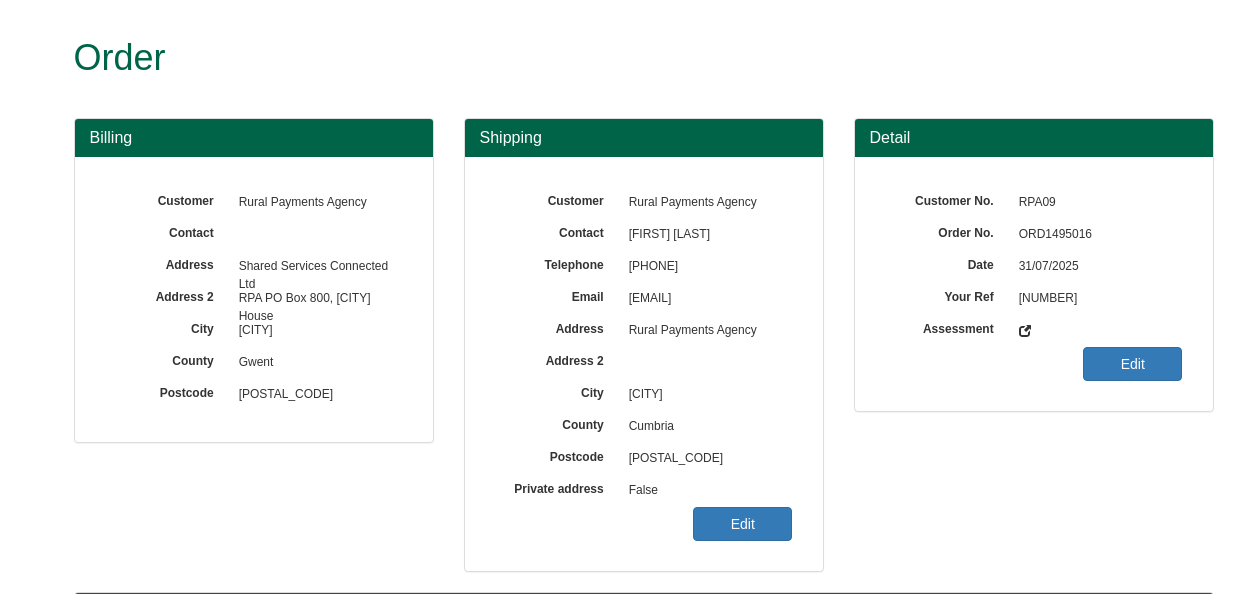 scroll, scrollTop: 0, scrollLeft: 0, axis: both 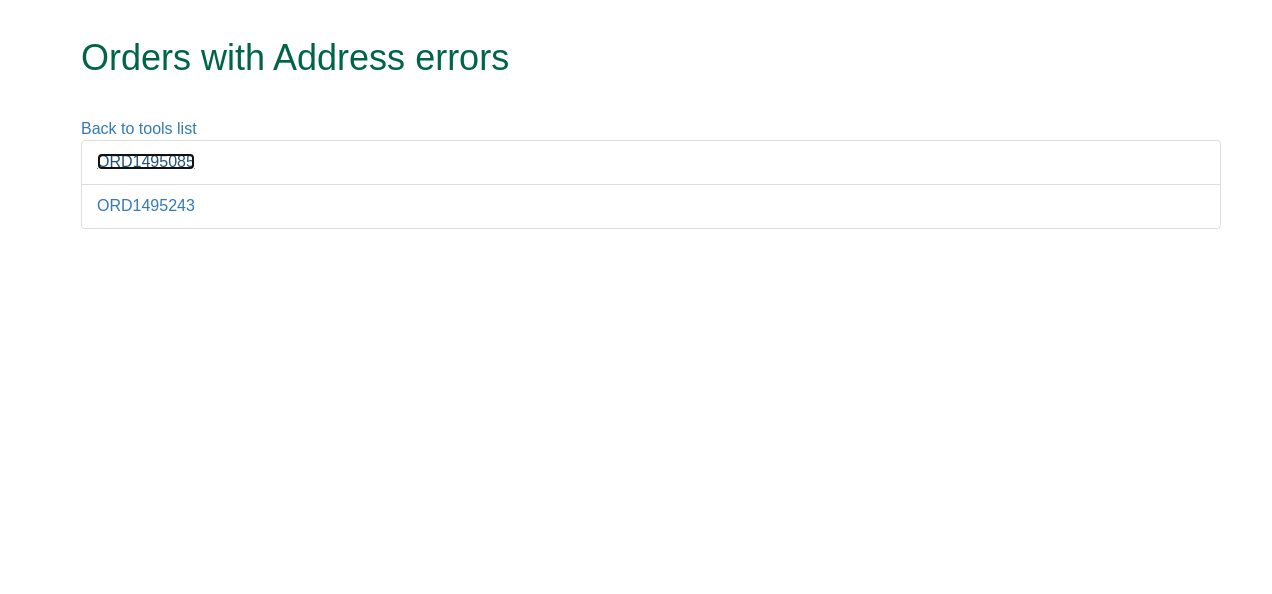 click on "ORD1495085" at bounding box center (146, 161) 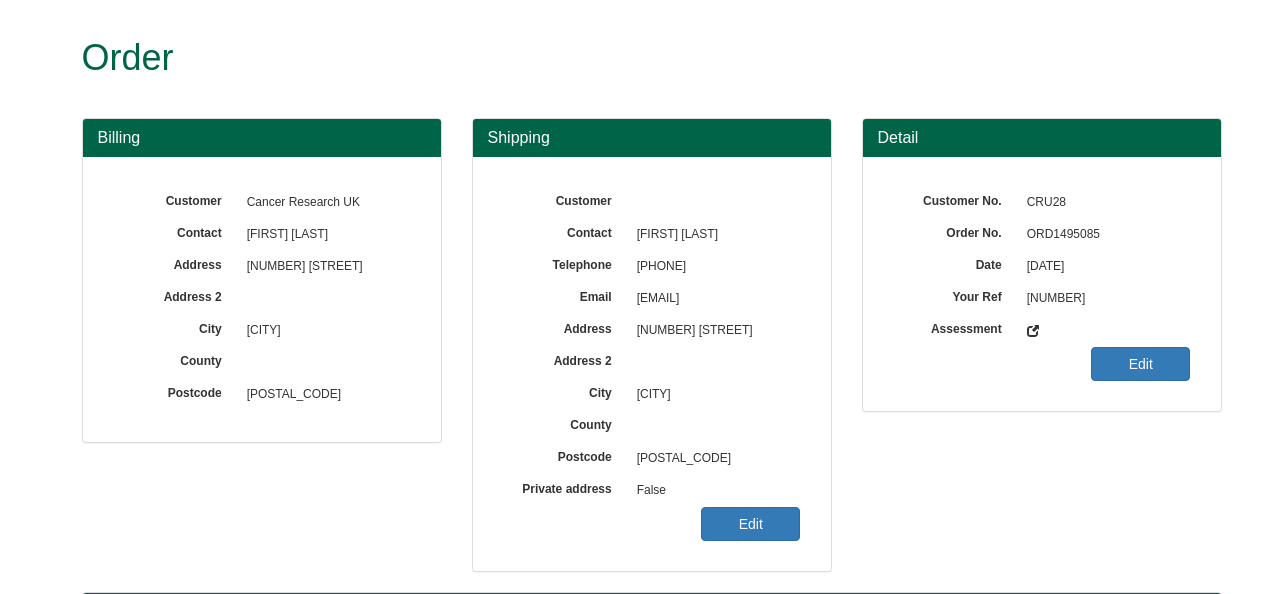 scroll, scrollTop: 0, scrollLeft: 0, axis: both 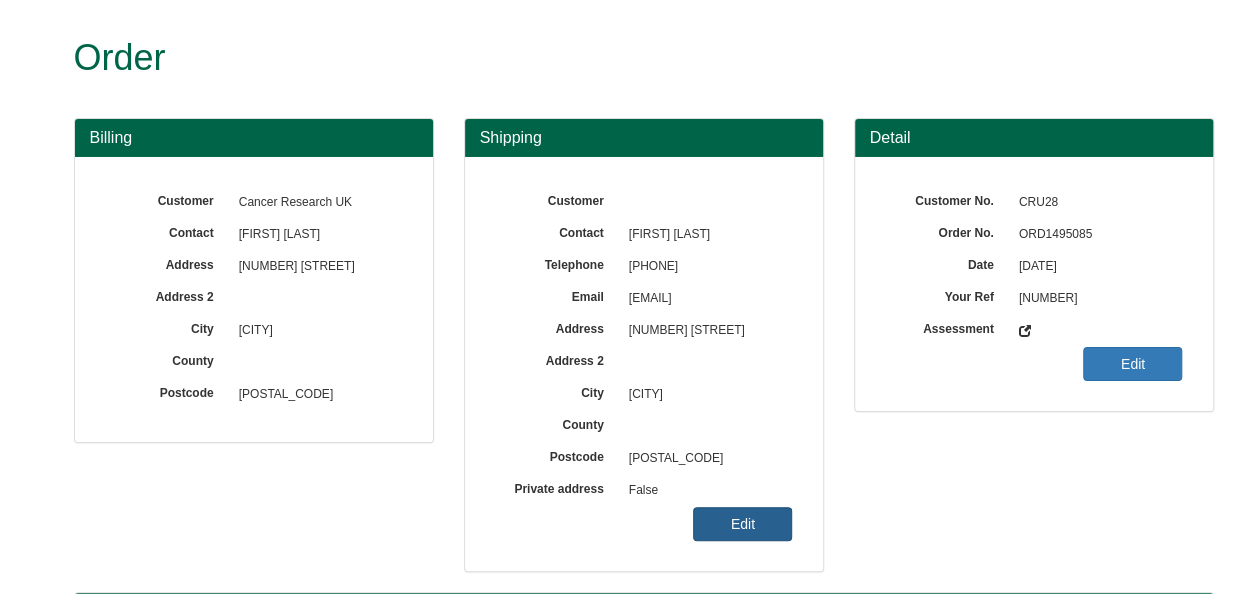 click on "Edit" at bounding box center [742, 524] 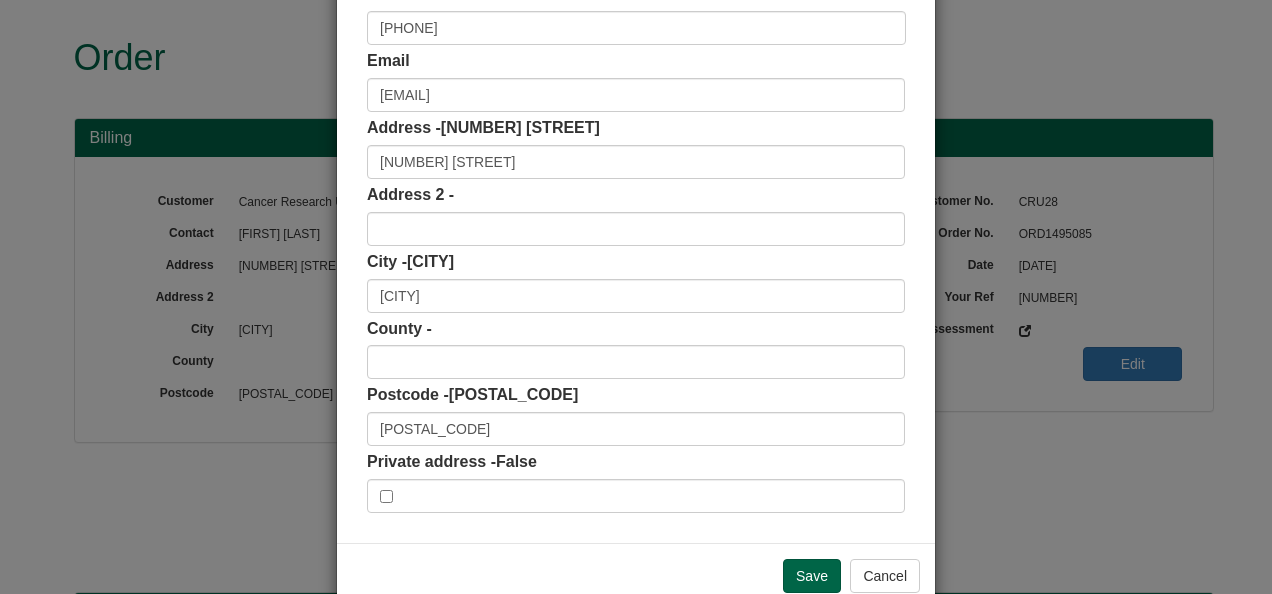 scroll, scrollTop: 300, scrollLeft: 0, axis: vertical 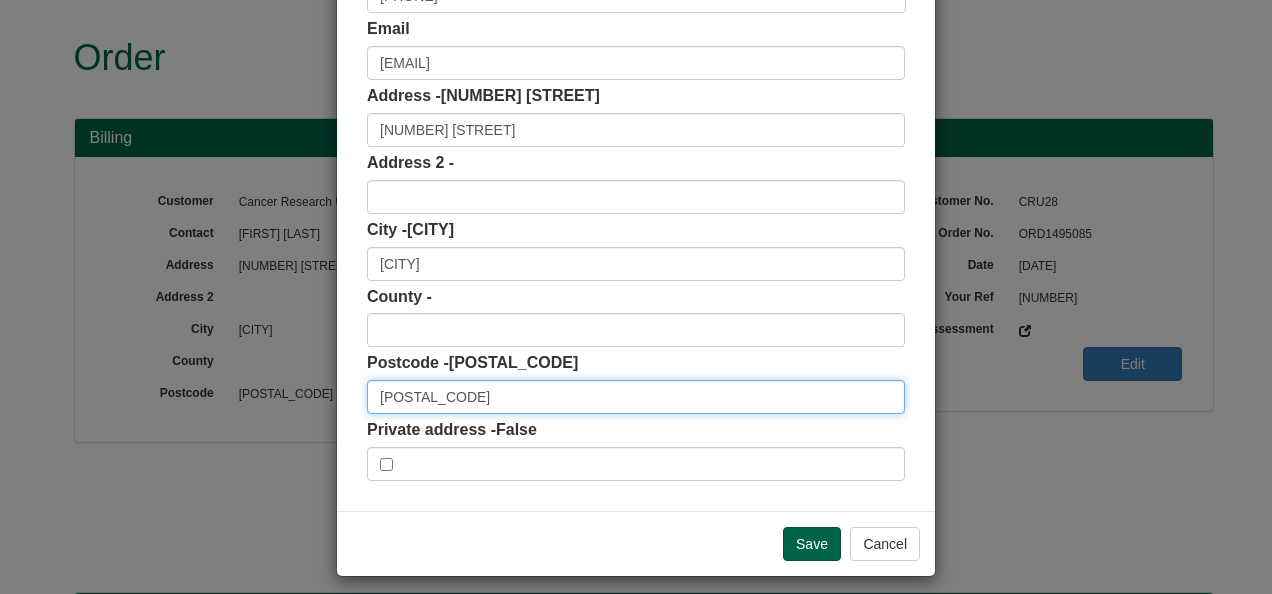 click on "NE54SZ" at bounding box center [636, 397] 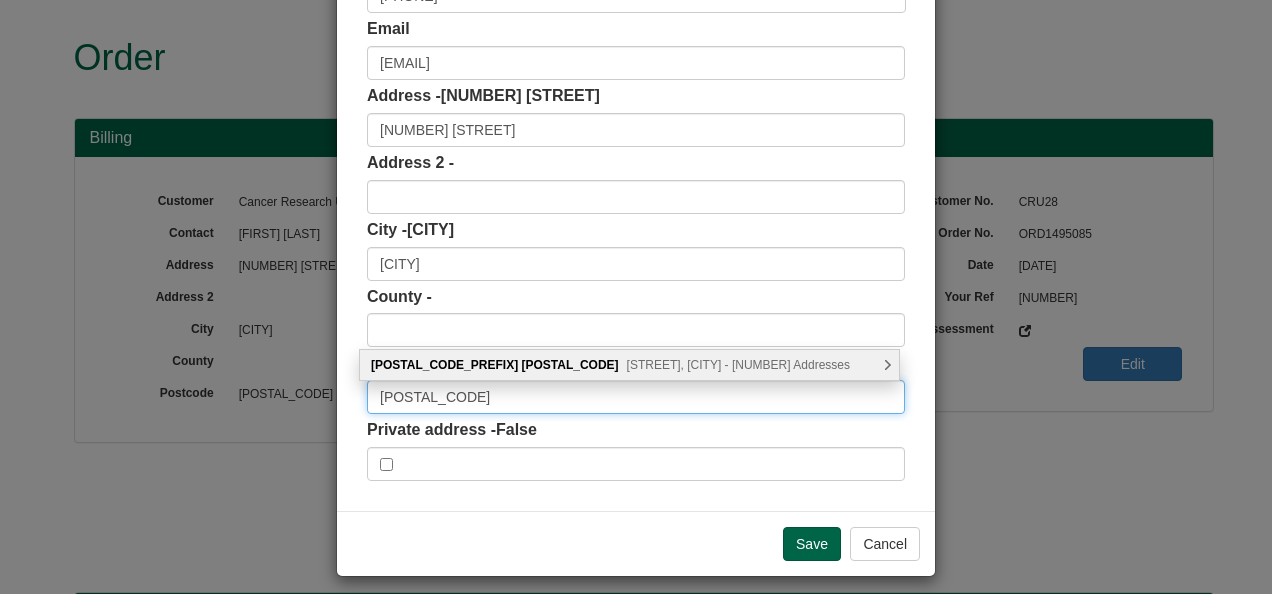 type on "NE5 4SZ" 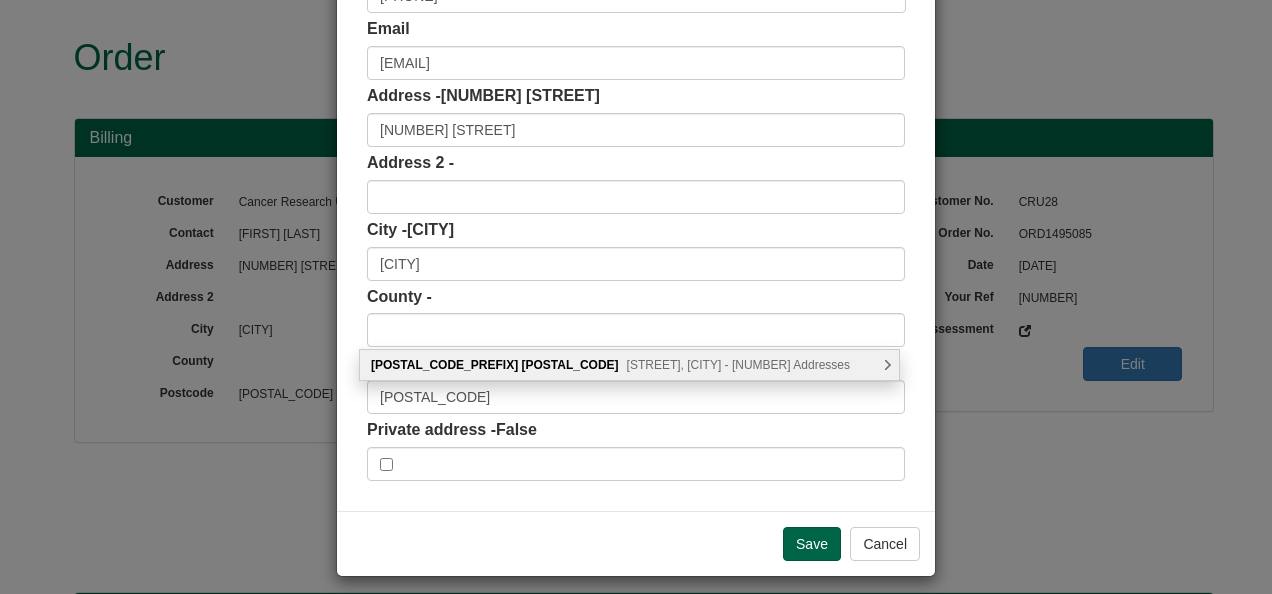 click on "Reedham Court, Newcastle upon Tyne - 37 Addresses" at bounding box center [738, 365] 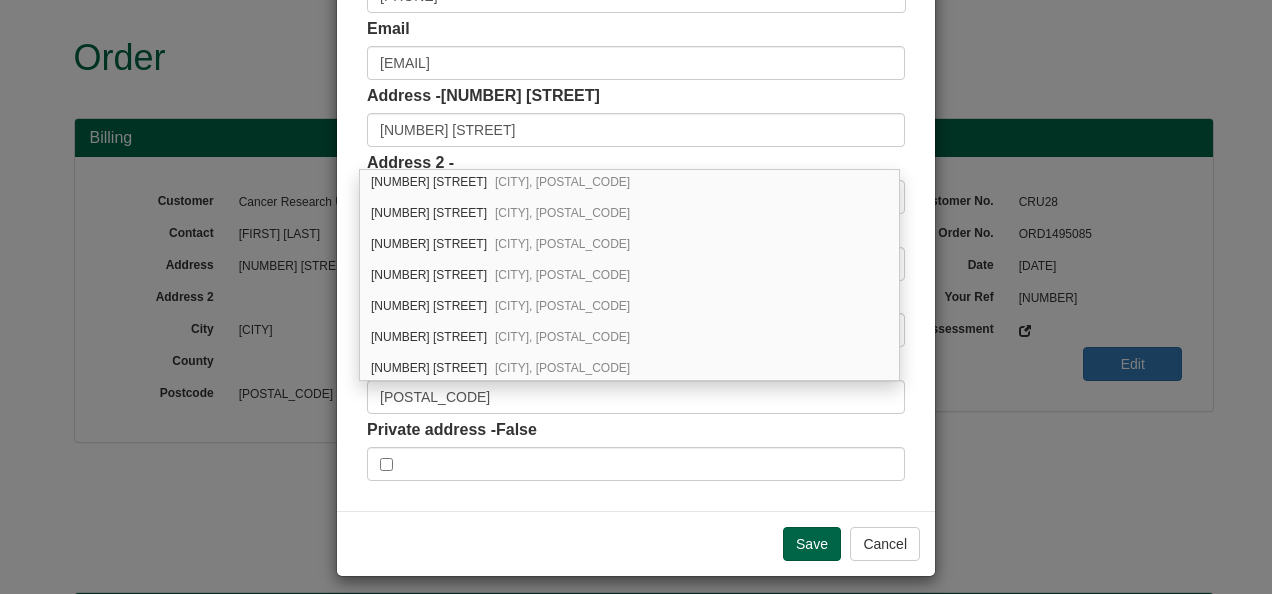 scroll, scrollTop: 200, scrollLeft: 0, axis: vertical 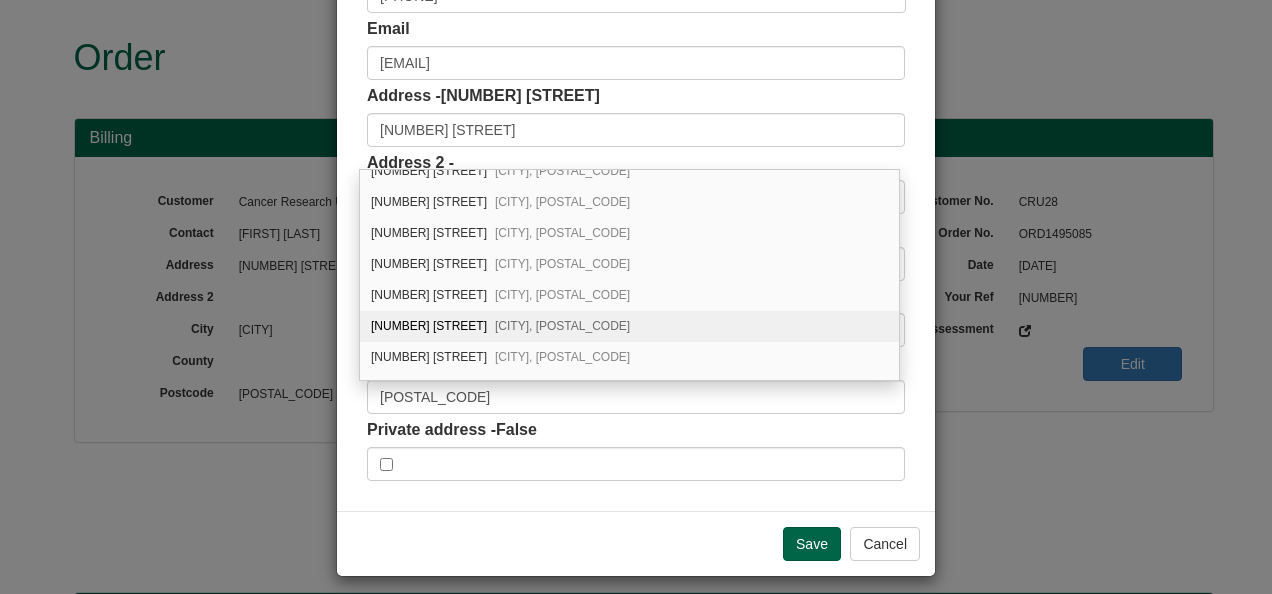 click on "12 Reedham Court Newcastle upon Tyne, NE5 4SZ" at bounding box center (629, 326) 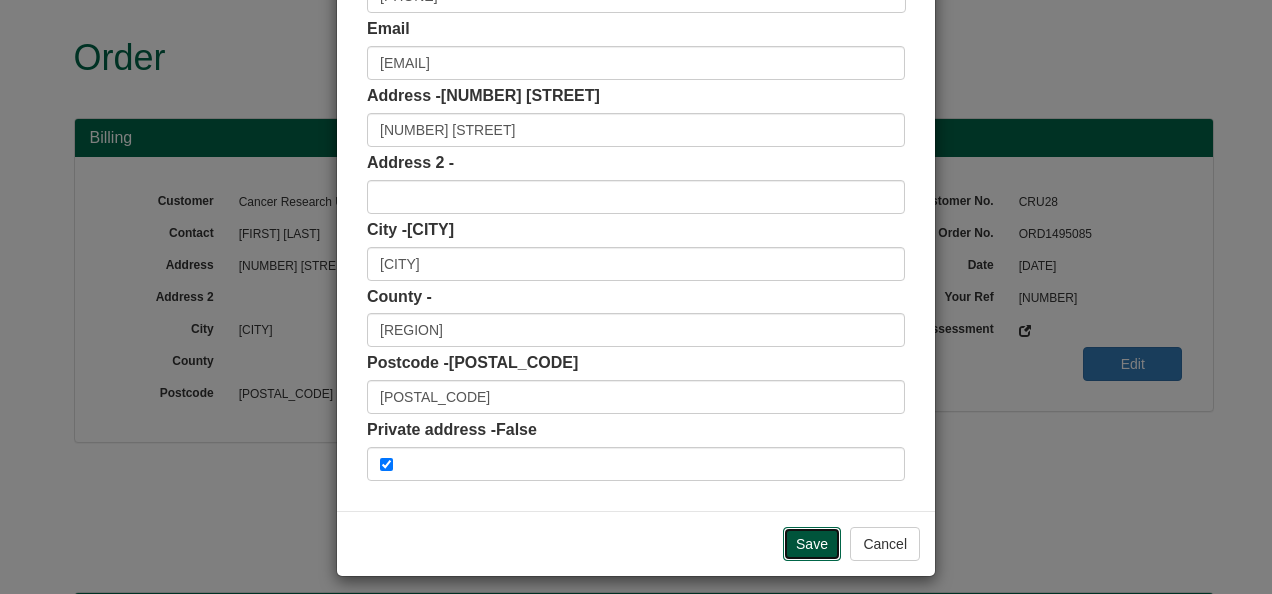 click on "Save" at bounding box center [812, 544] 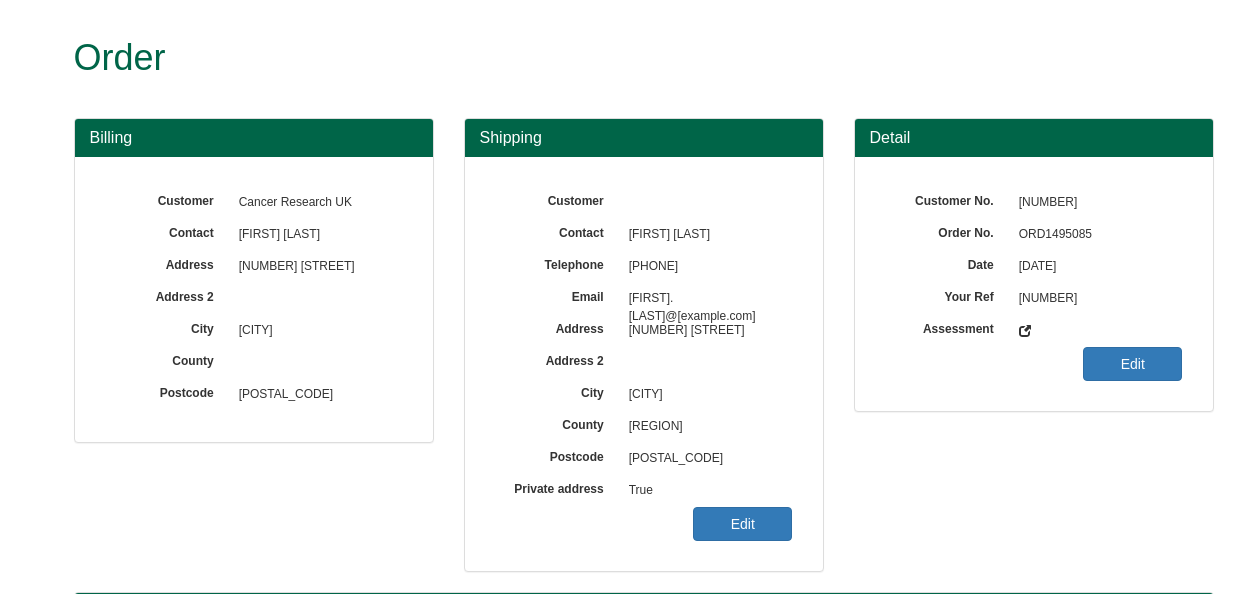 scroll, scrollTop: 0, scrollLeft: 0, axis: both 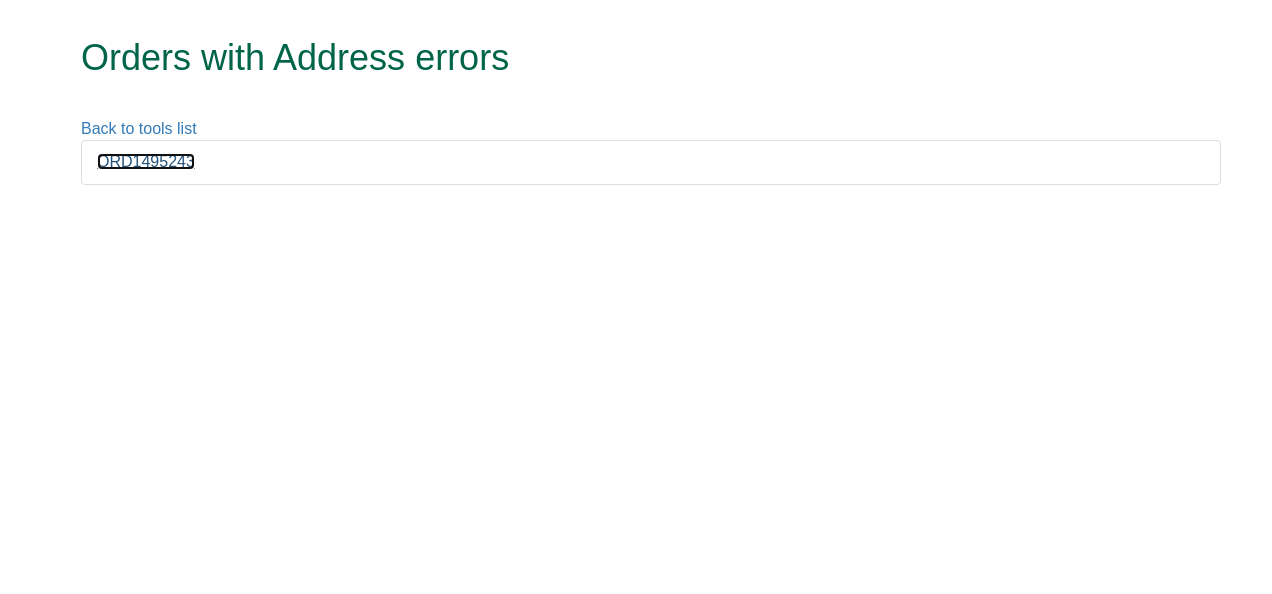 click on "ORD1495243" at bounding box center (146, 161) 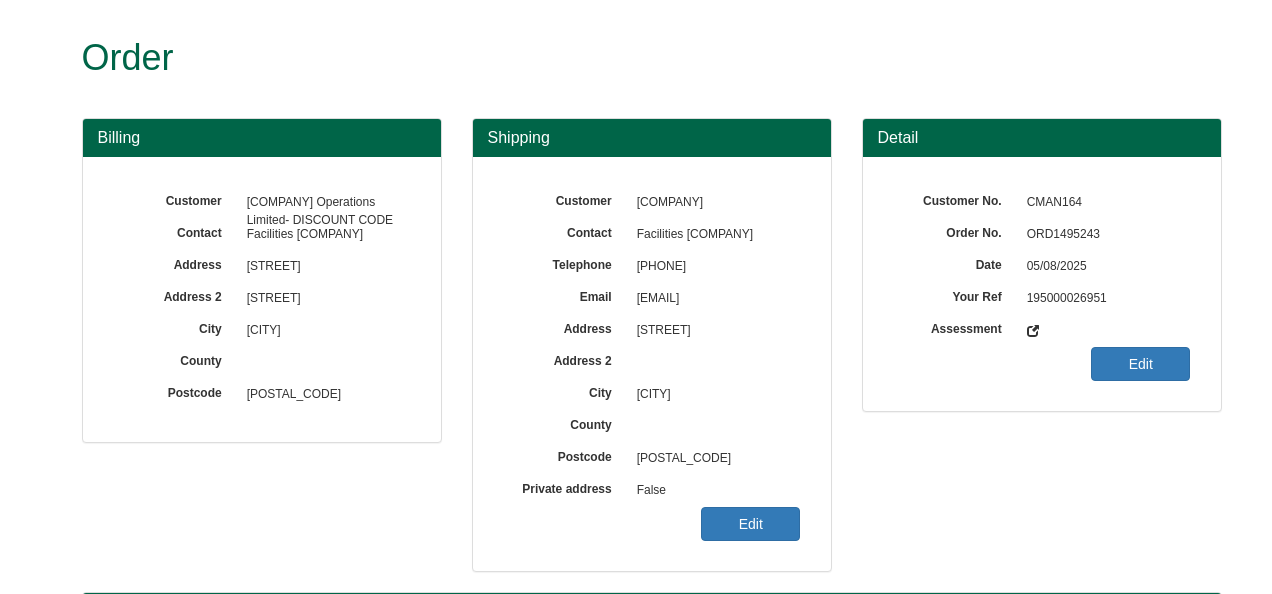 scroll, scrollTop: 0, scrollLeft: 0, axis: both 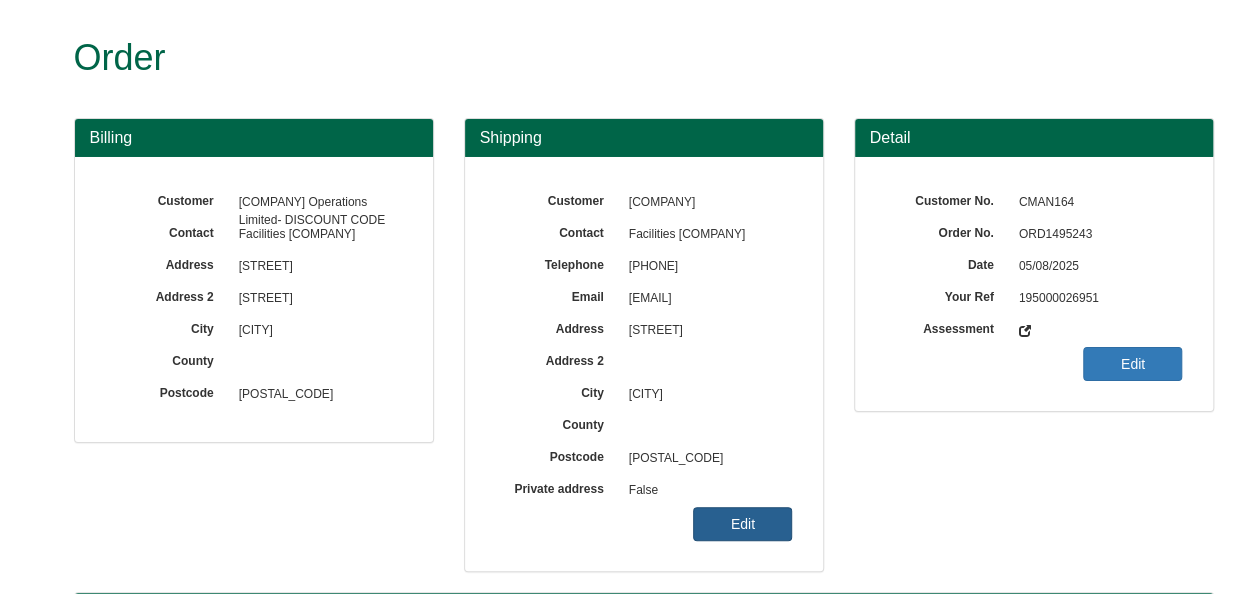 click on "Edit" at bounding box center (742, 524) 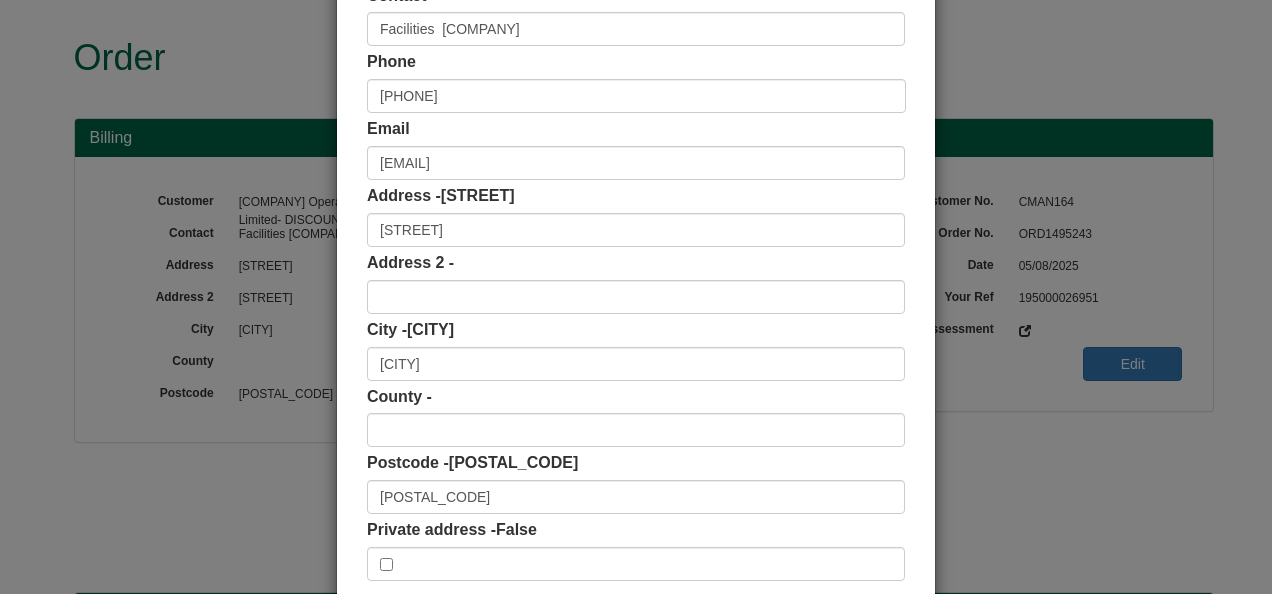 scroll, scrollTop: 300, scrollLeft: 0, axis: vertical 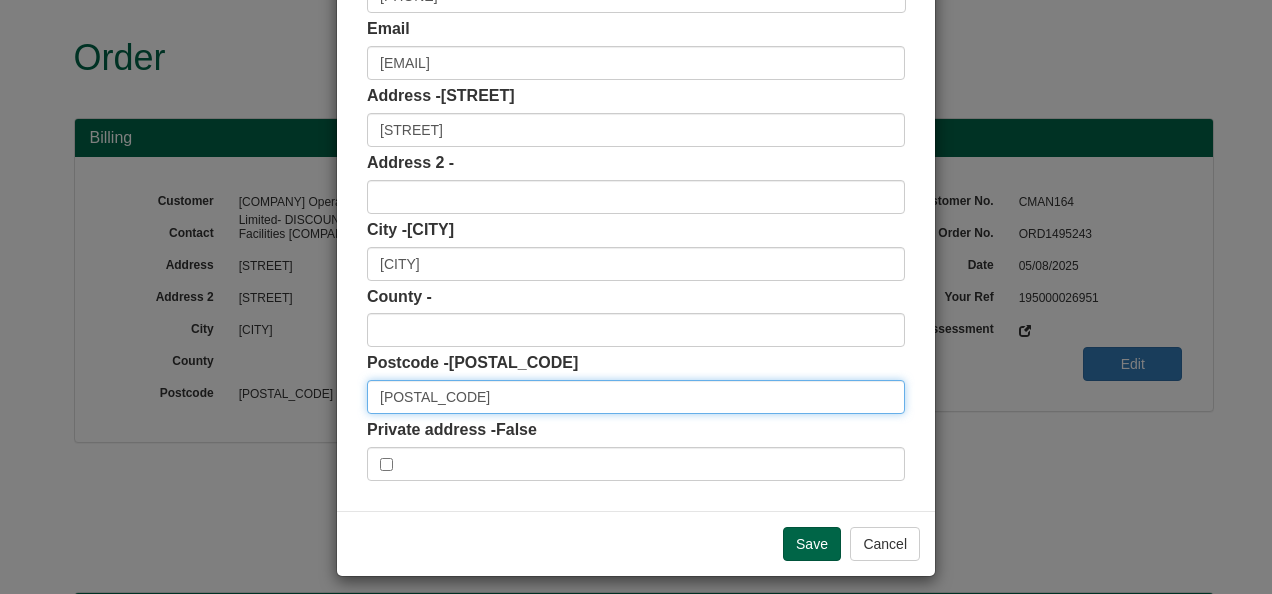 drag, startPoint x: 452, startPoint y: 396, endPoint x: 291, endPoint y: 396, distance: 161 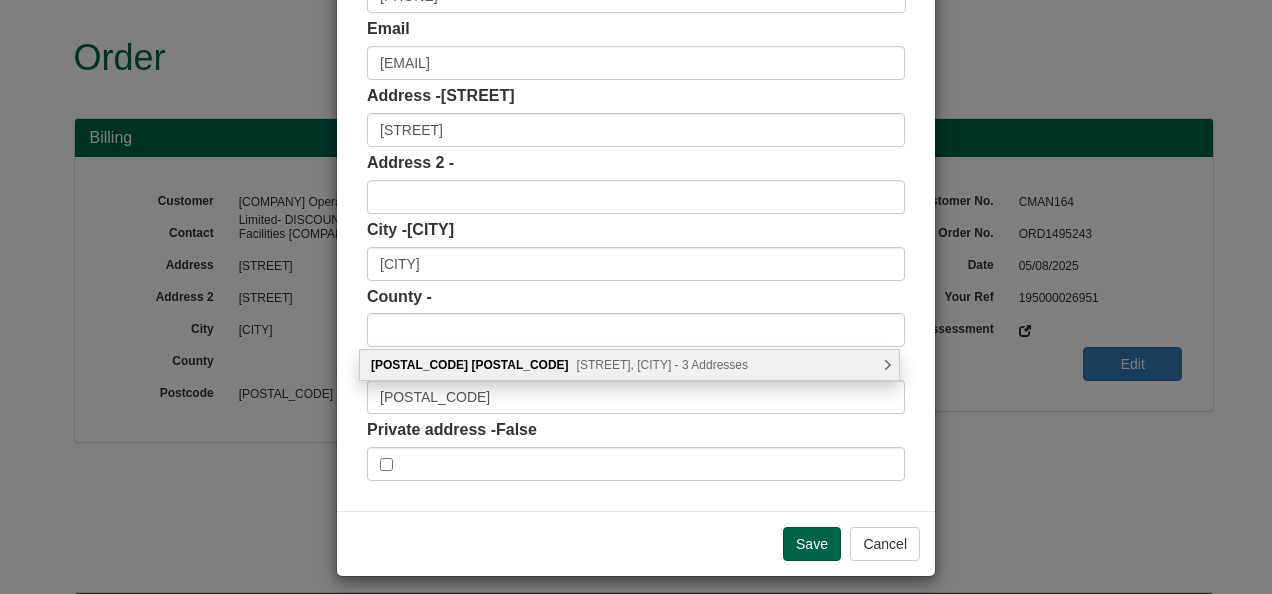 click on "Swan Lane, London - 3 Addresses" at bounding box center (662, 365) 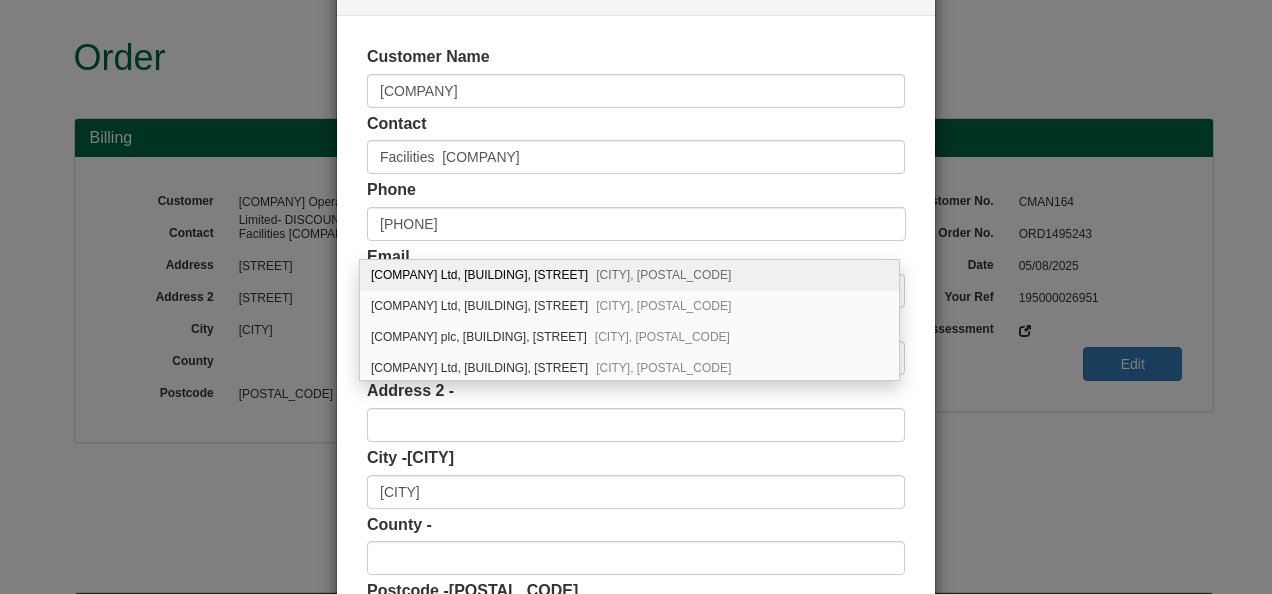 scroll, scrollTop: 100, scrollLeft: 0, axis: vertical 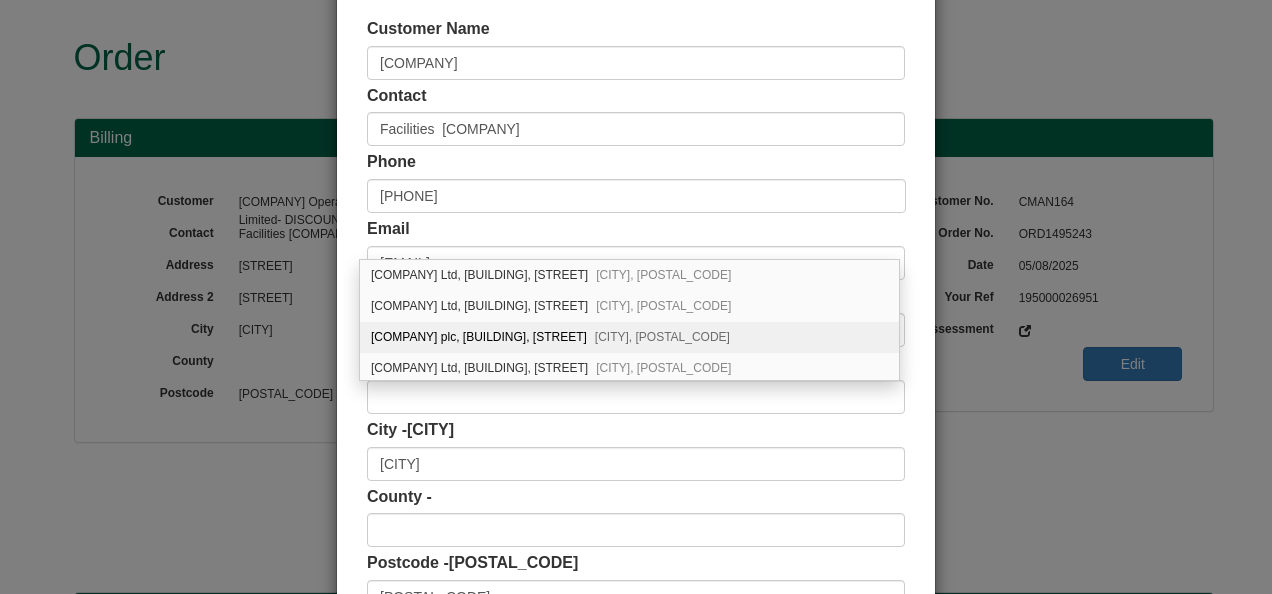 click on "Man Group plc, Riverbank House, 2 Swan Lane London, EC4R 3AD" at bounding box center [629, 337] 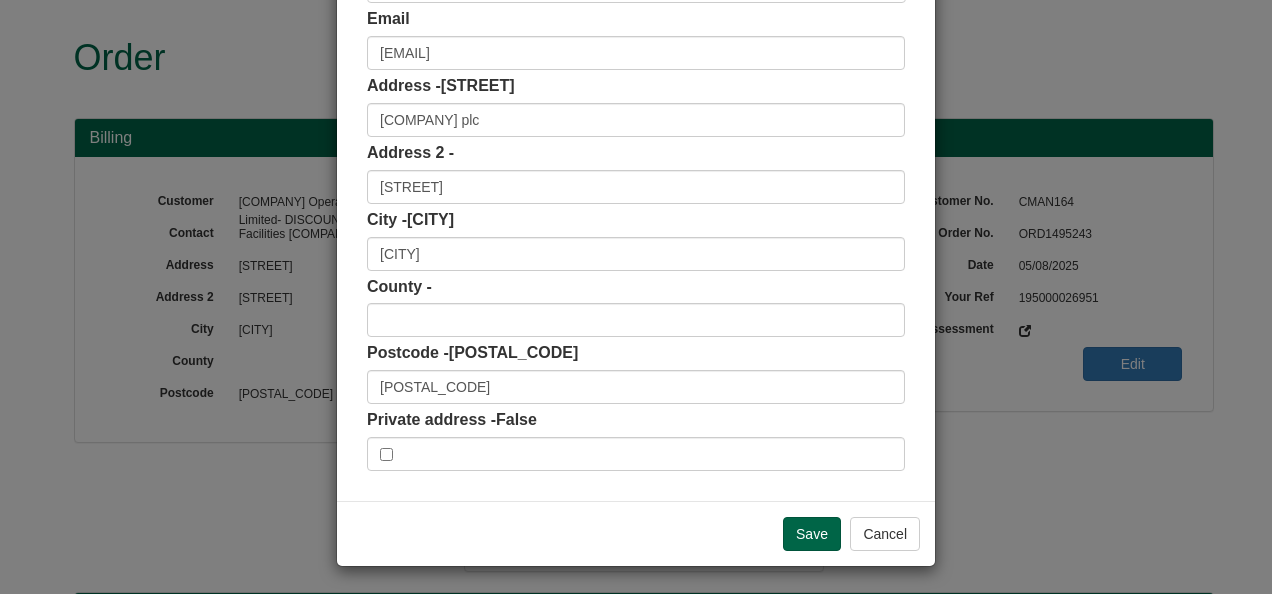 scroll, scrollTop: 311, scrollLeft: 0, axis: vertical 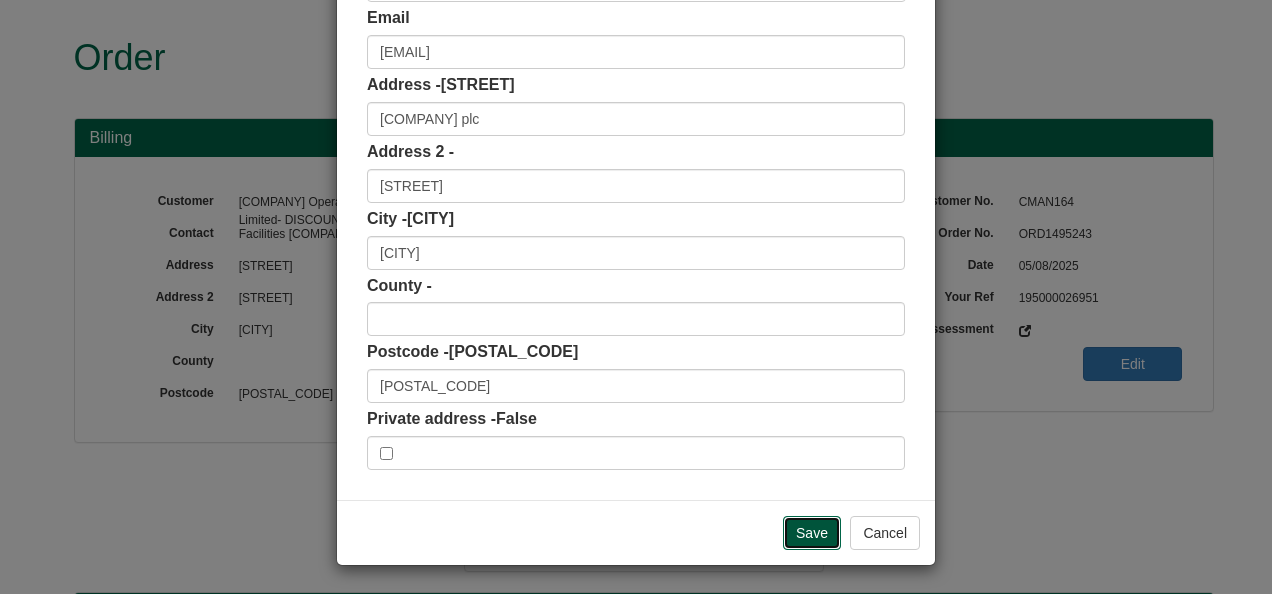 click on "Save" at bounding box center [812, 533] 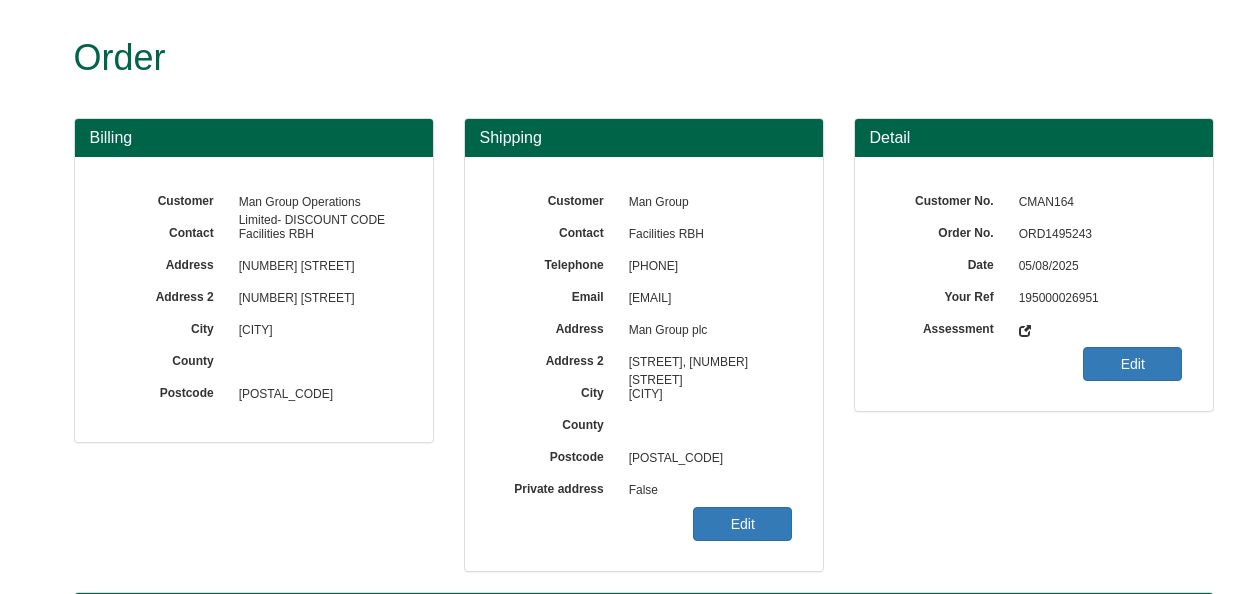 scroll, scrollTop: 0, scrollLeft: 0, axis: both 